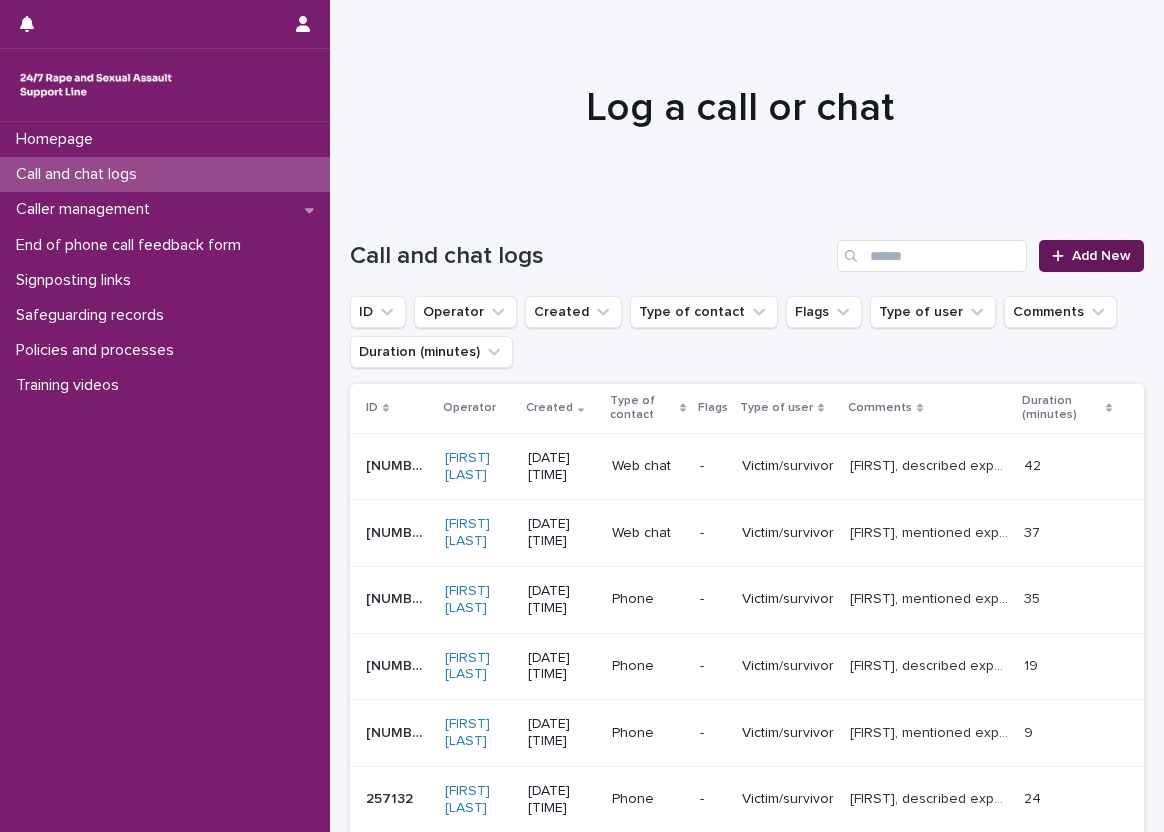 scroll, scrollTop: 0, scrollLeft: 0, axis: both 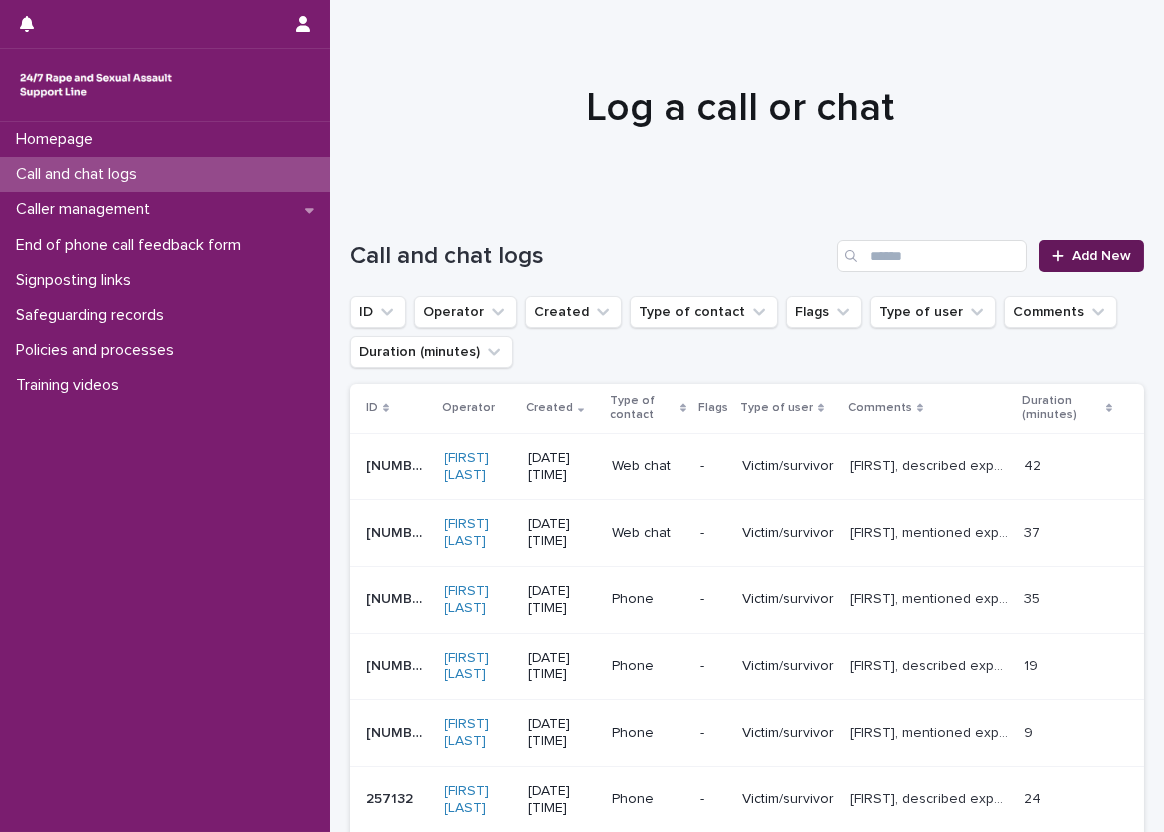 click on "Add New" at bounding box center [1091, 256] 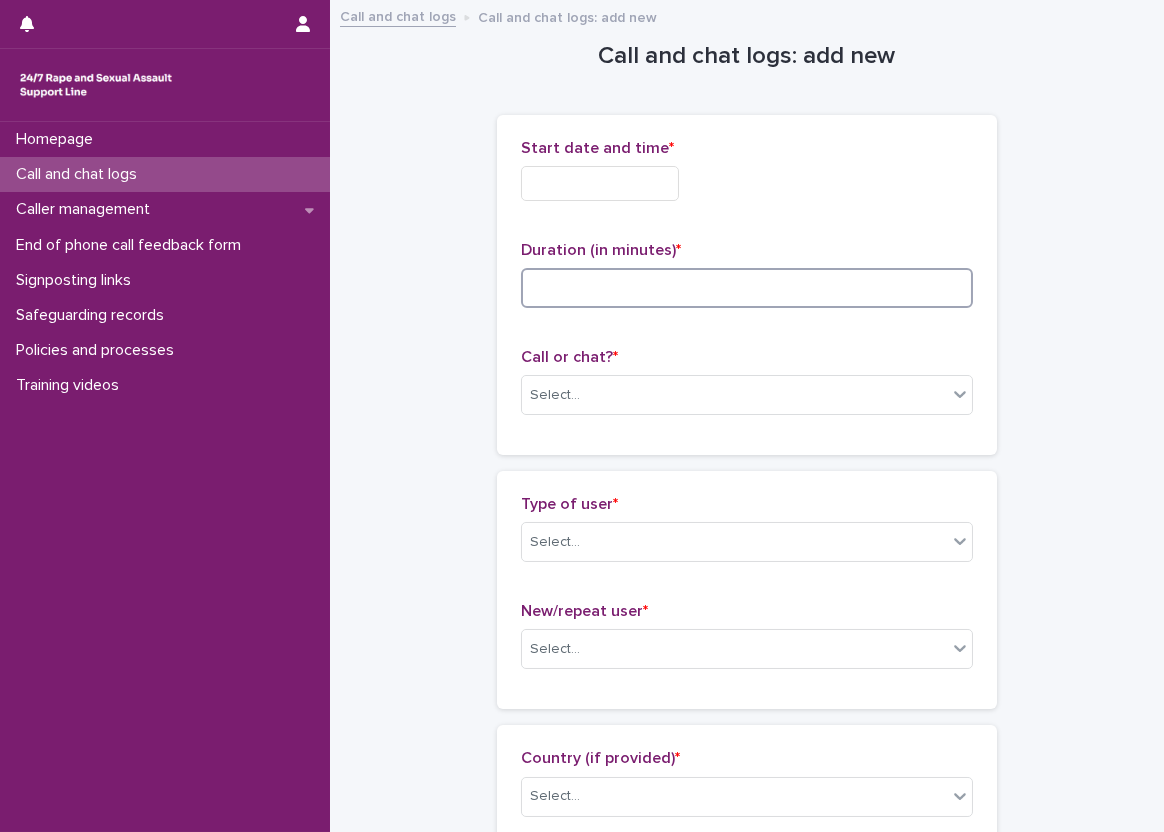 click at bounding box center (747, 288) 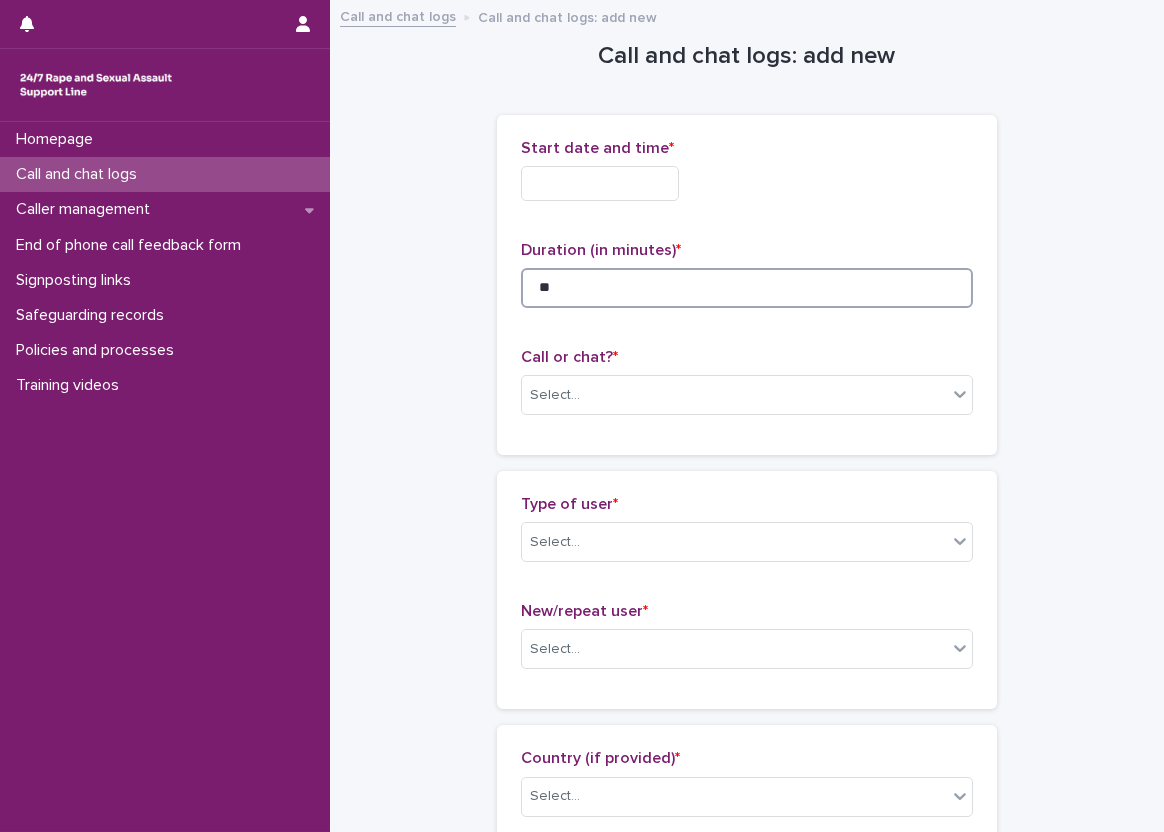 type on "**" 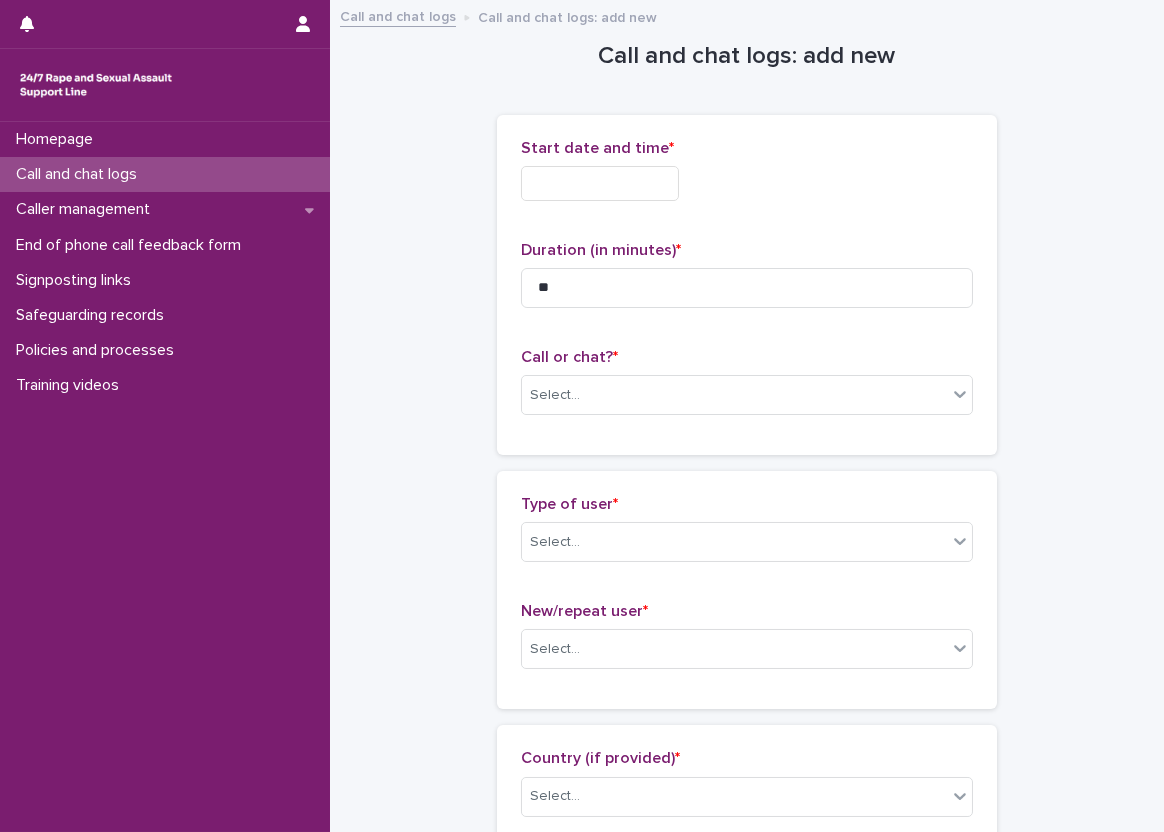 click on "Start date and time *" at bounding box center [747, 148] 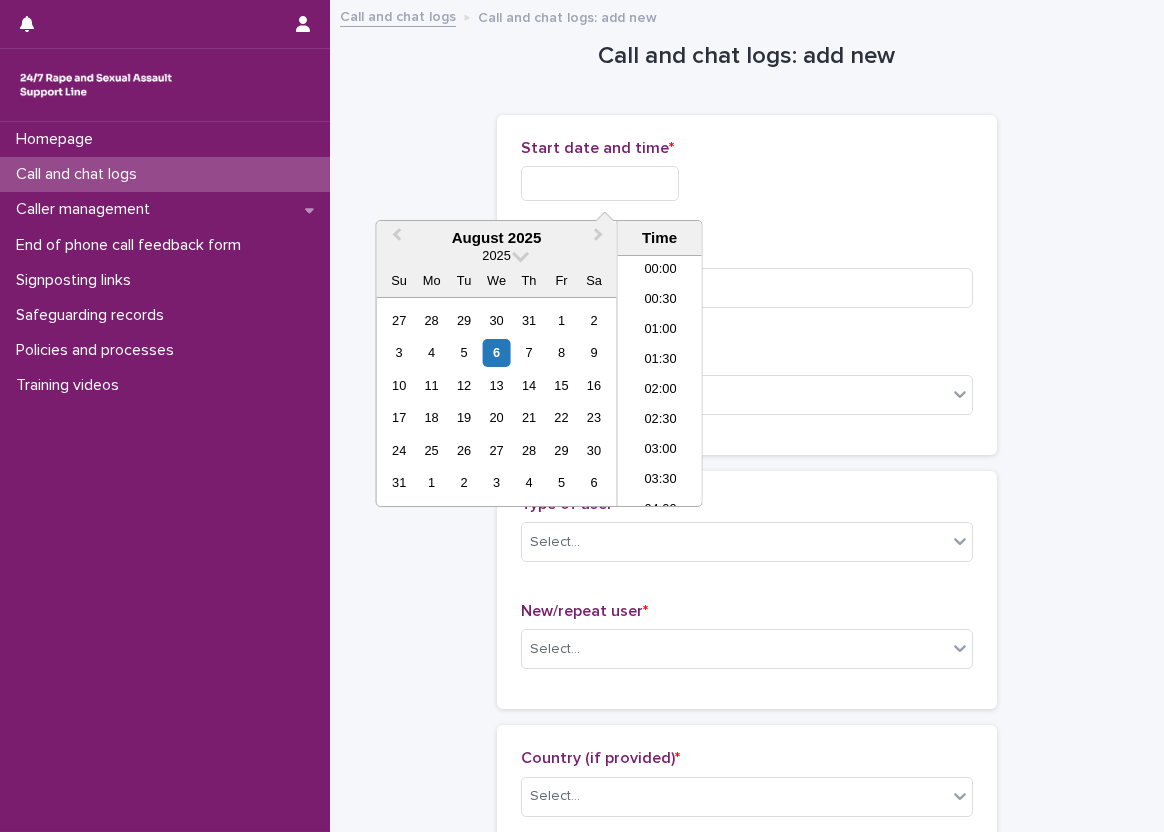 scroll, scrollTop: 520, scrollLeft: 0, axis: vertical 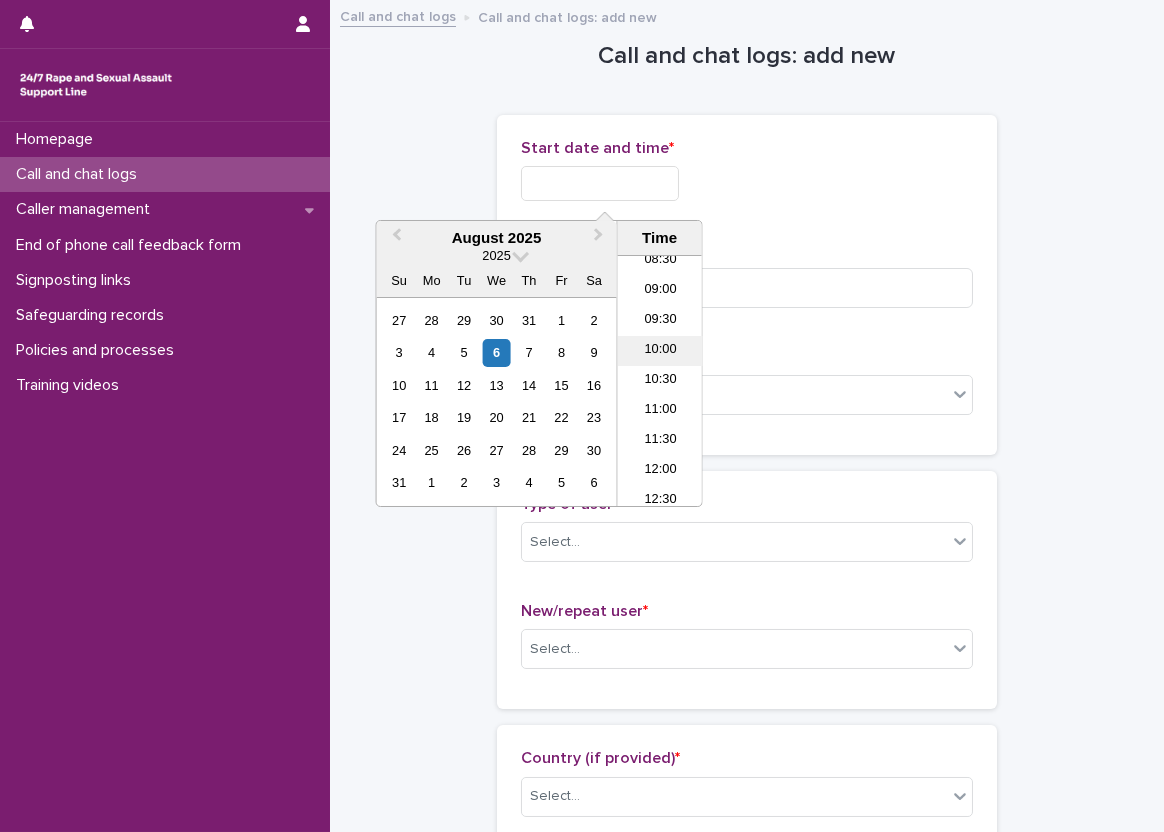 click on "10:00" at bounding box center [660, 351] 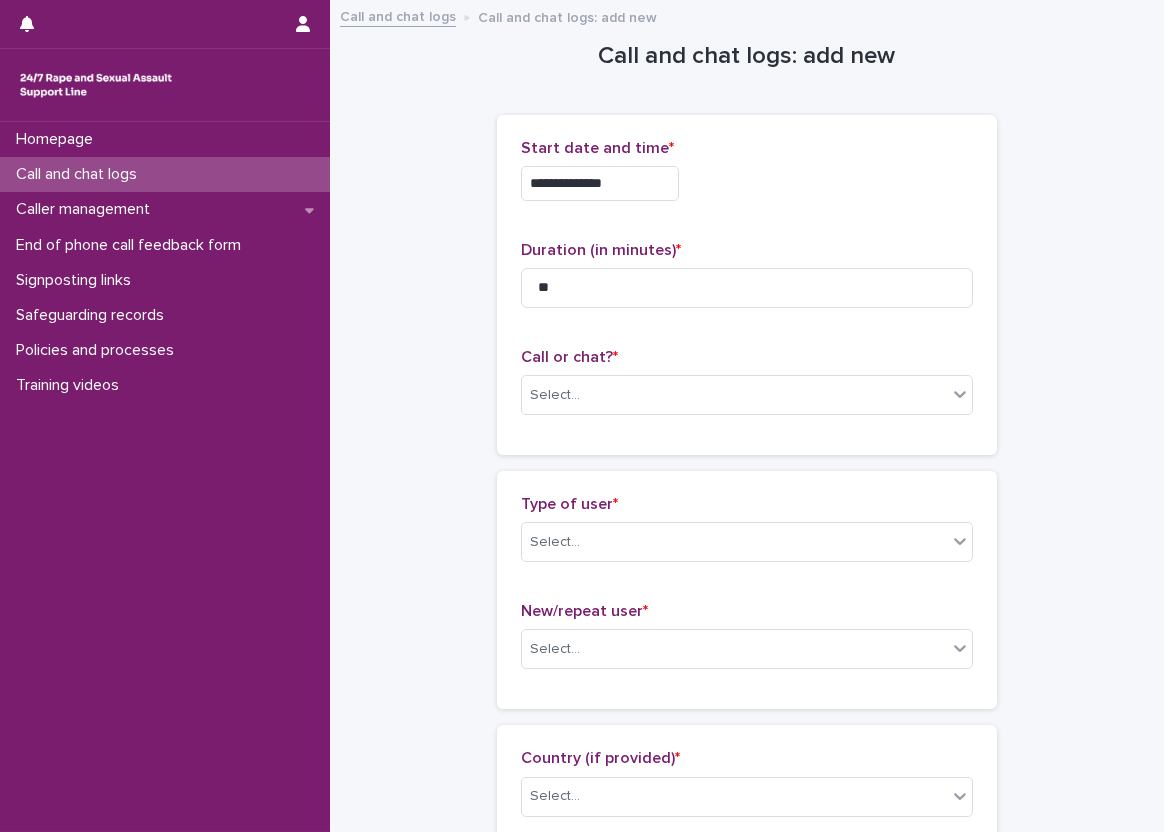 click on "**********" at bounding box center [600, 183] 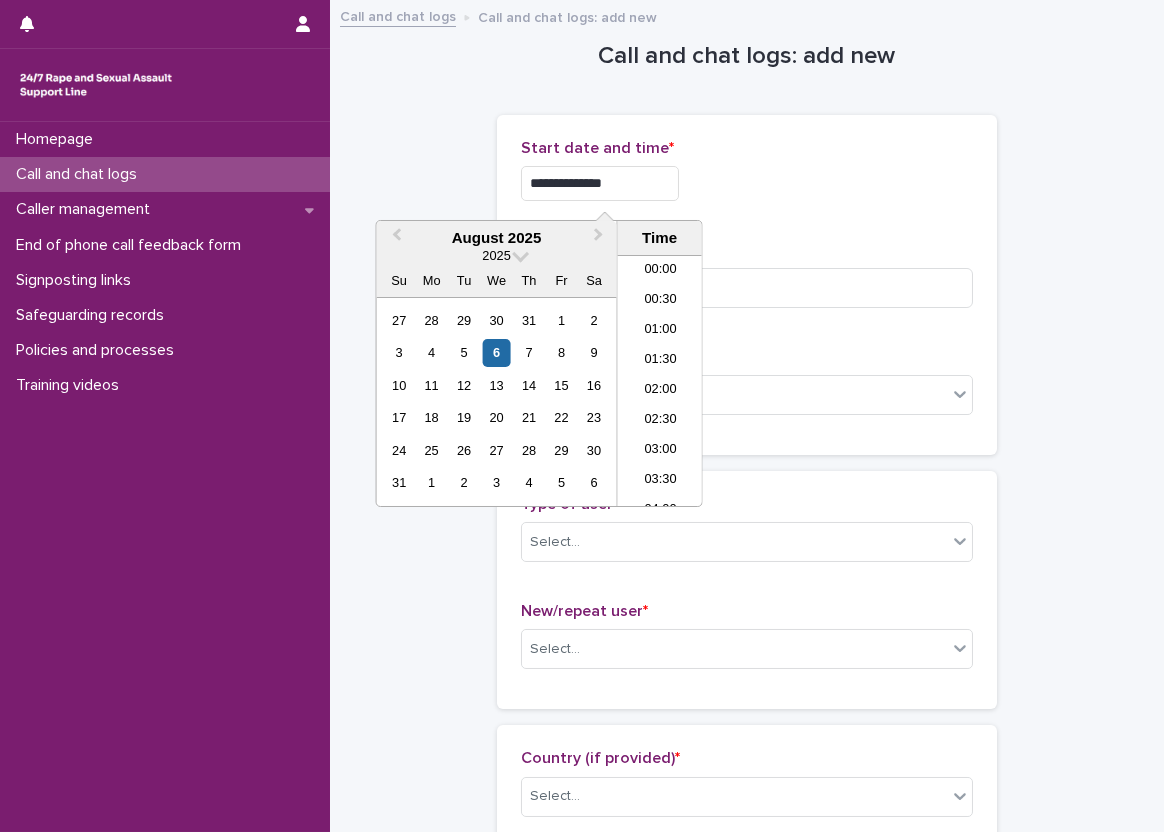 scroll, scrollTop: 490, scrollLeft: 0, axis: vertical 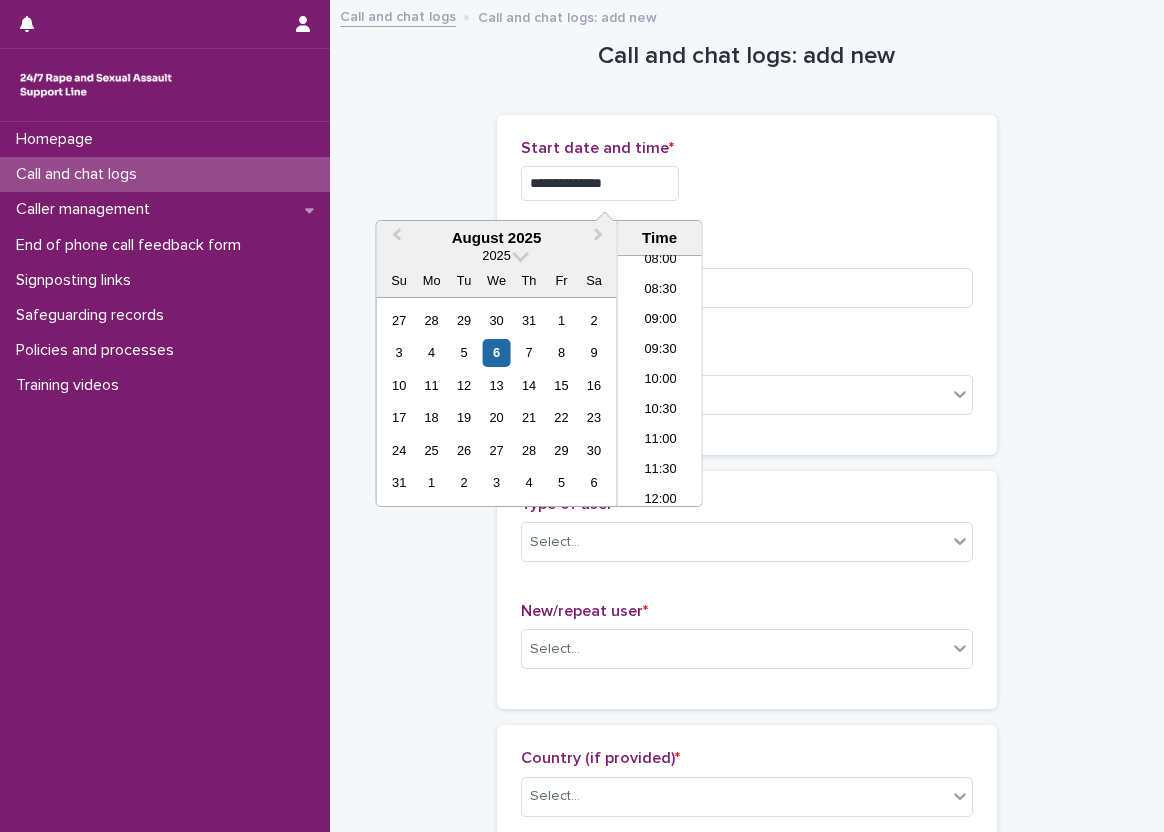 type on "**********" 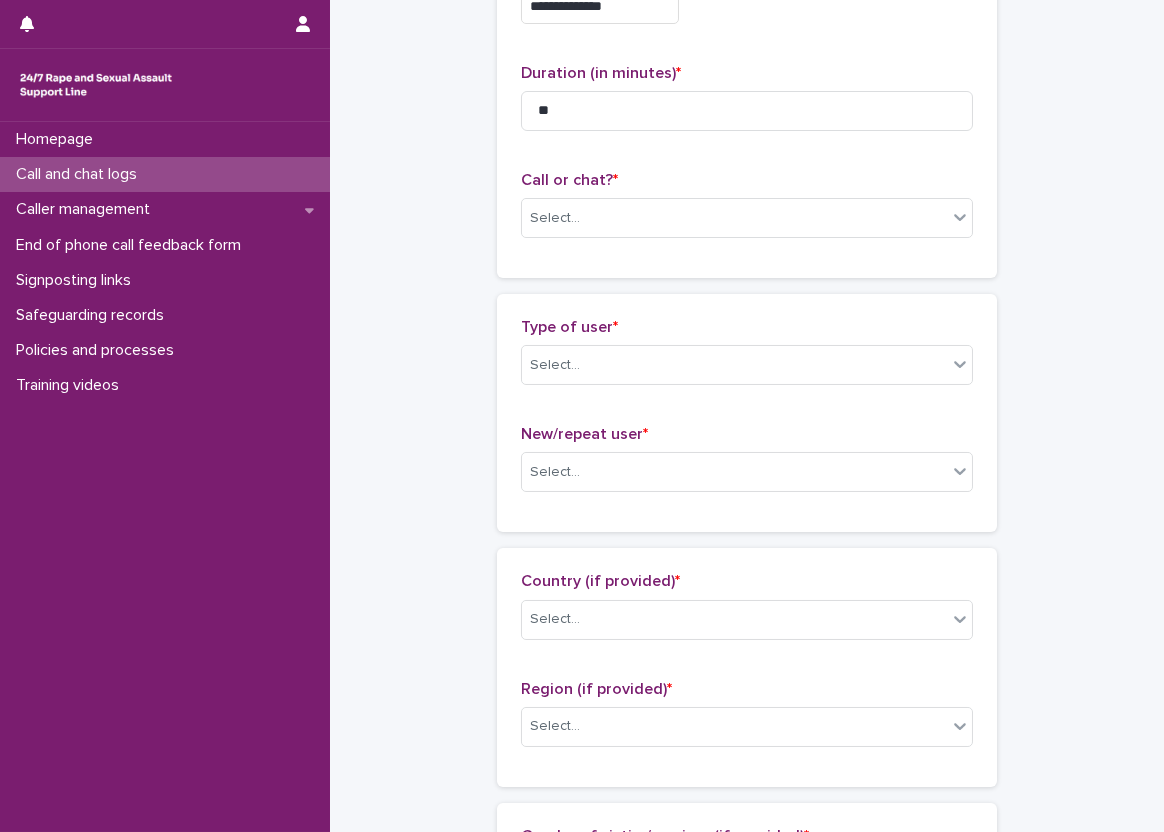 scroll, scrollTop: 200, scrollLeft: 0, axis: vertical 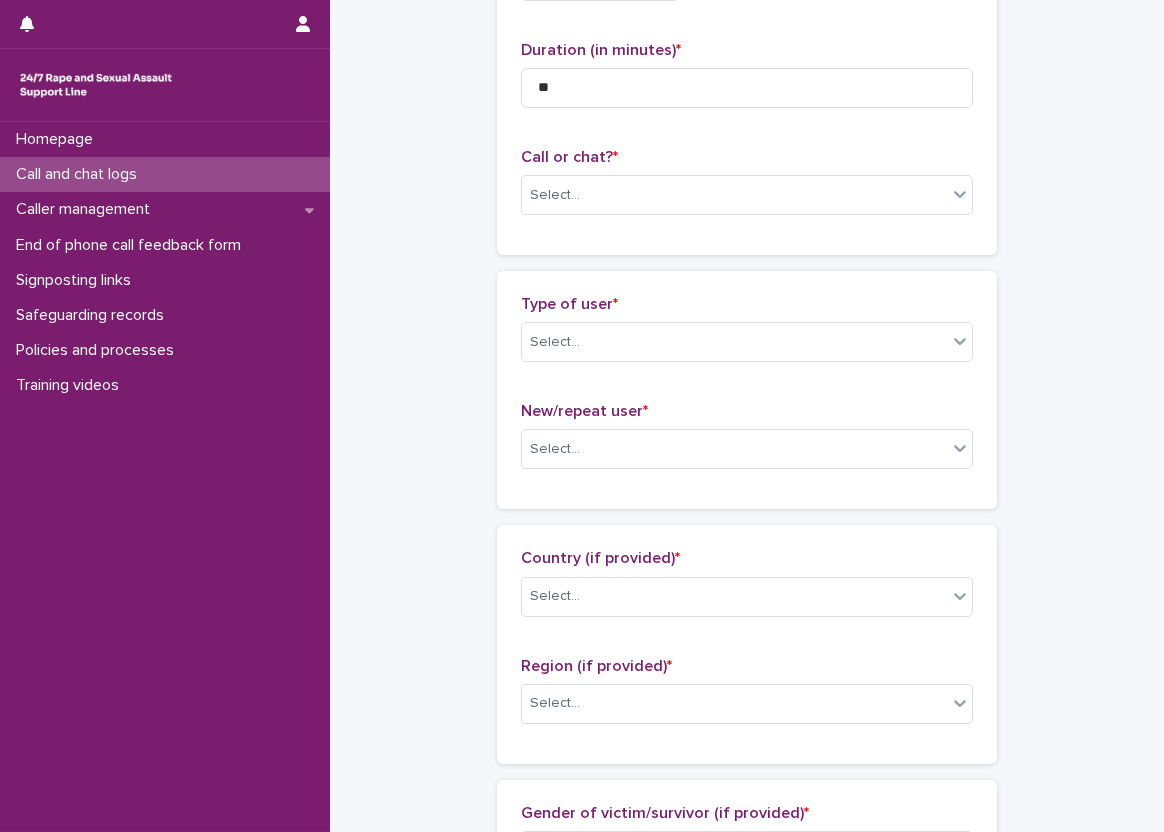 click on "Select..." at bounding box center [734, 195] 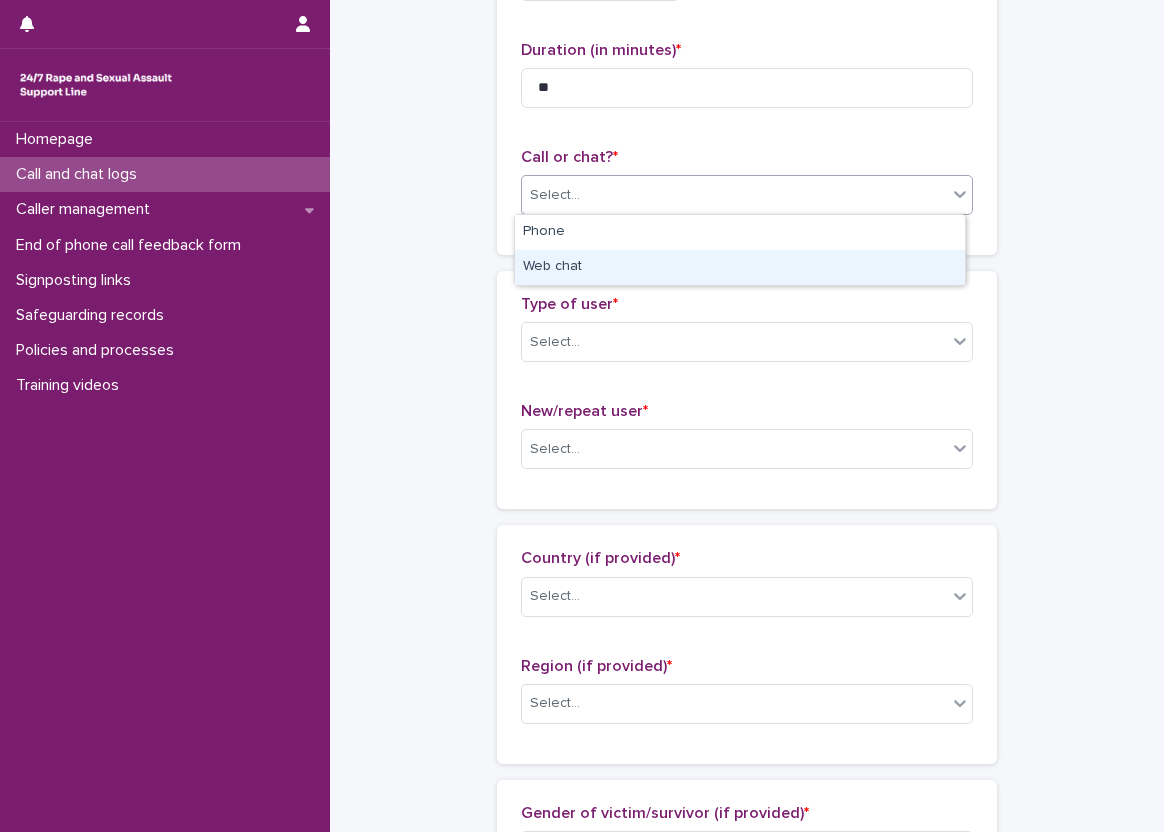 click on "Web chat" at bounding box center (740, 267) 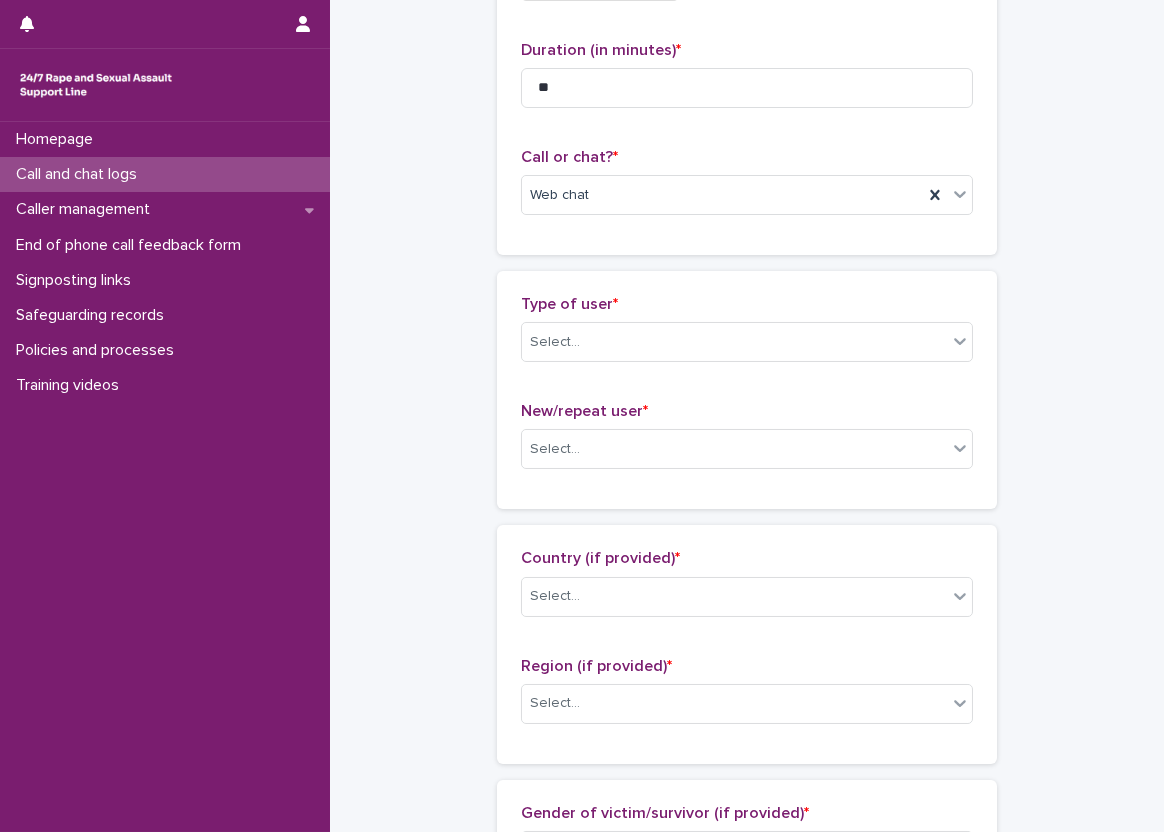 click on "Type of user *" at bounding box center [747, 304] 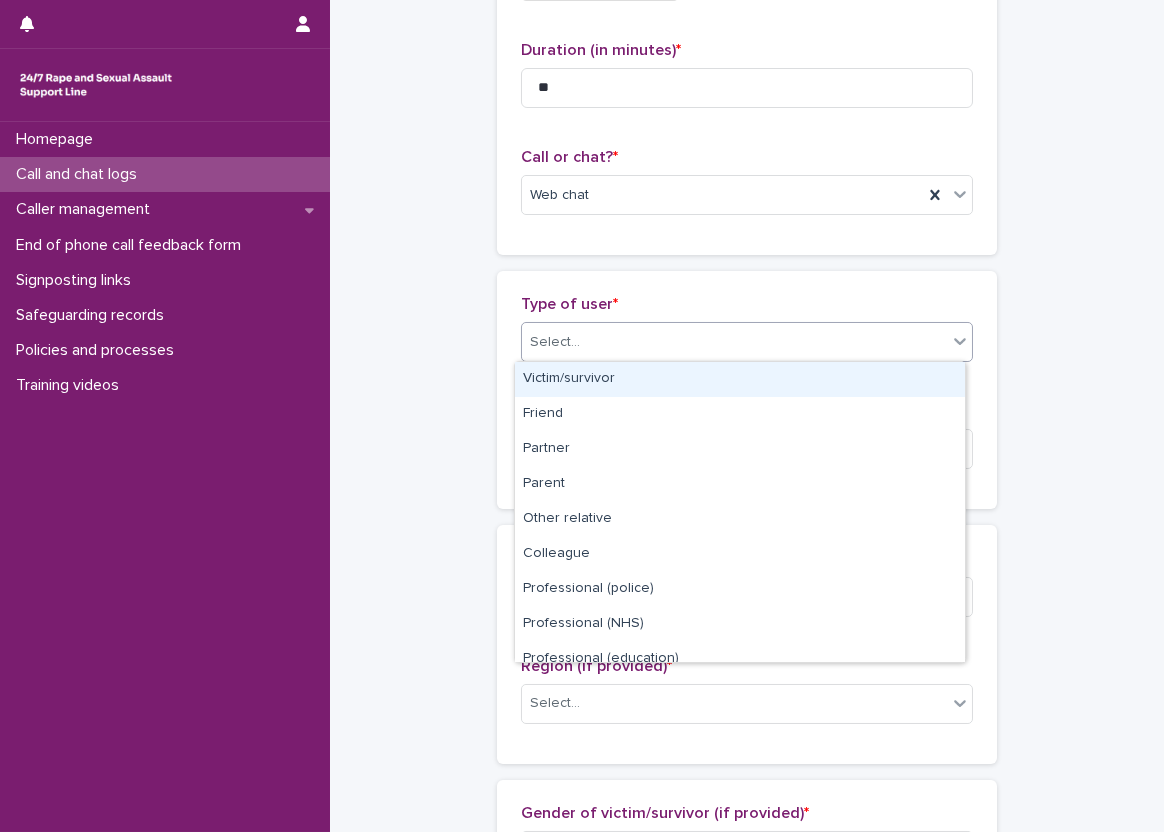 click on "Select..." at bounding box center (734, 342) 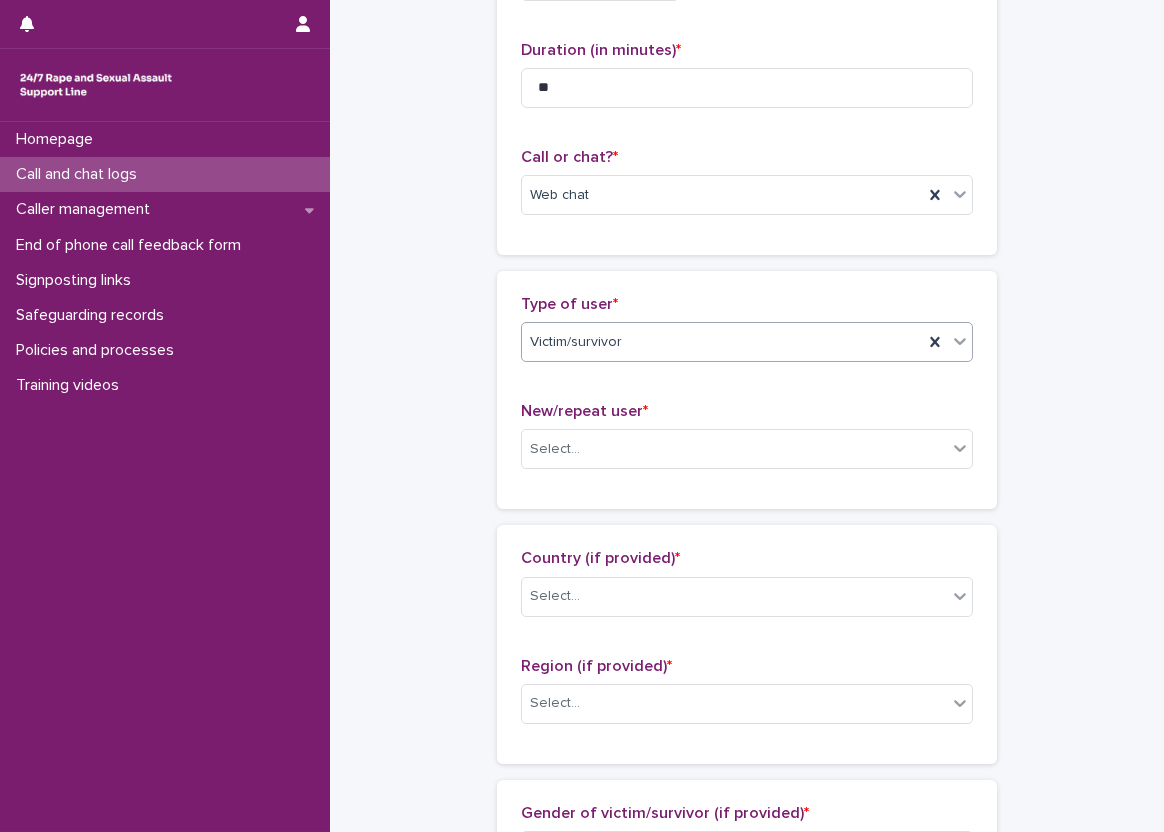 click on "Type of user *   option Victim/survivor, selected.     0 results available. Select is focused ,type to refine list, press Down to open the menu,  Victim/survivor New/repeat user * Select..." at bounding box center (747, 390) 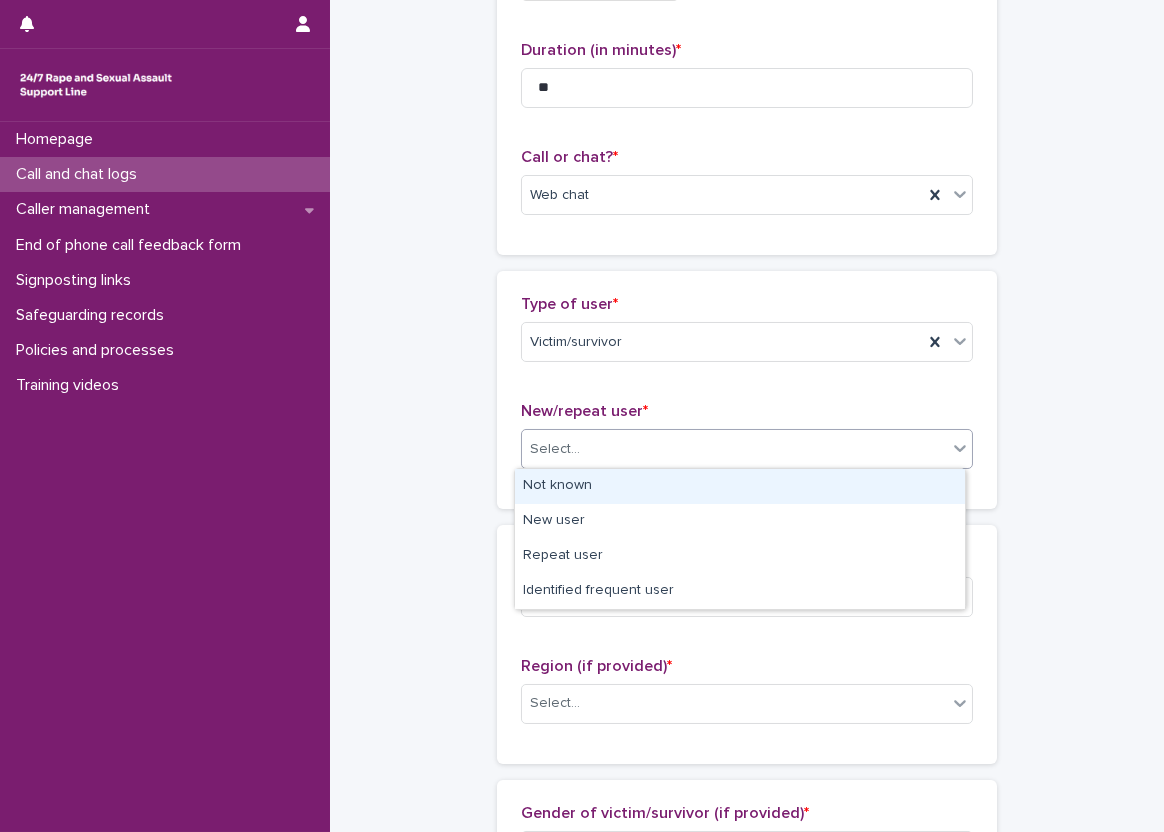 click on "Select..." at bounding box center [734, 449] 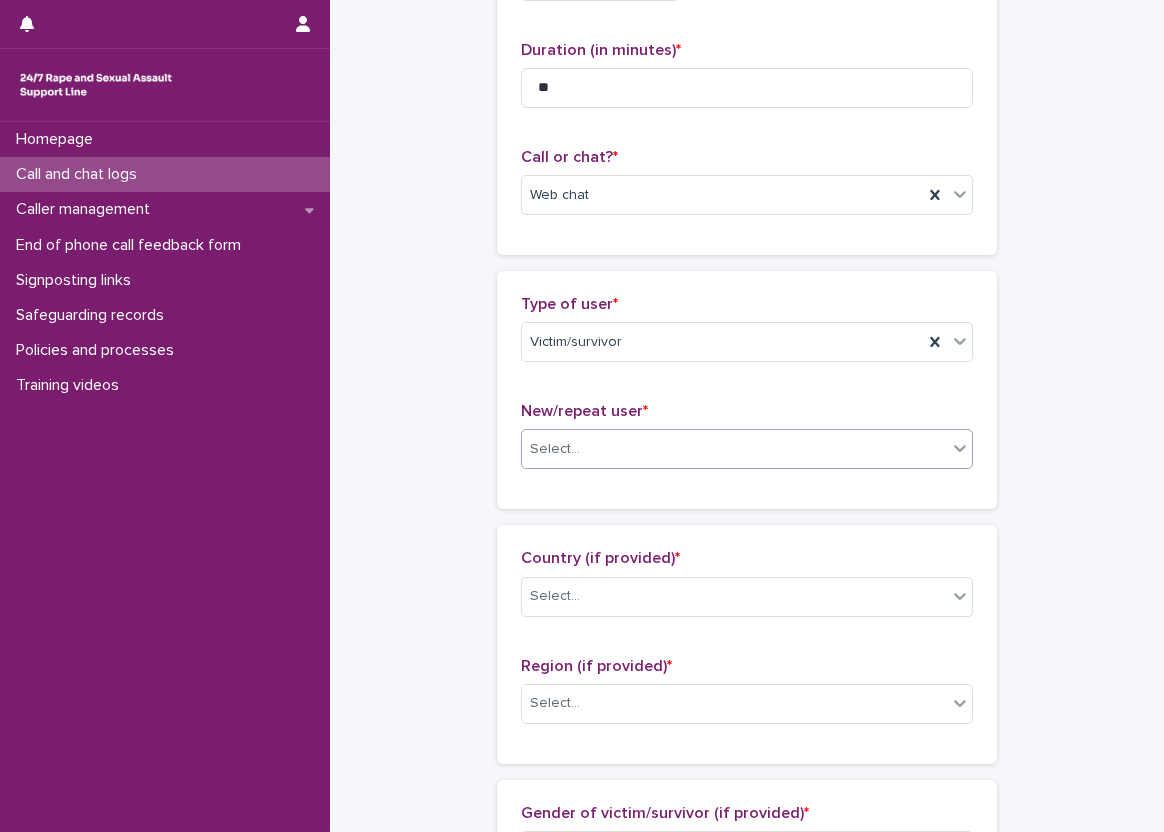 click on "**********" at bounding box center [747, 884] 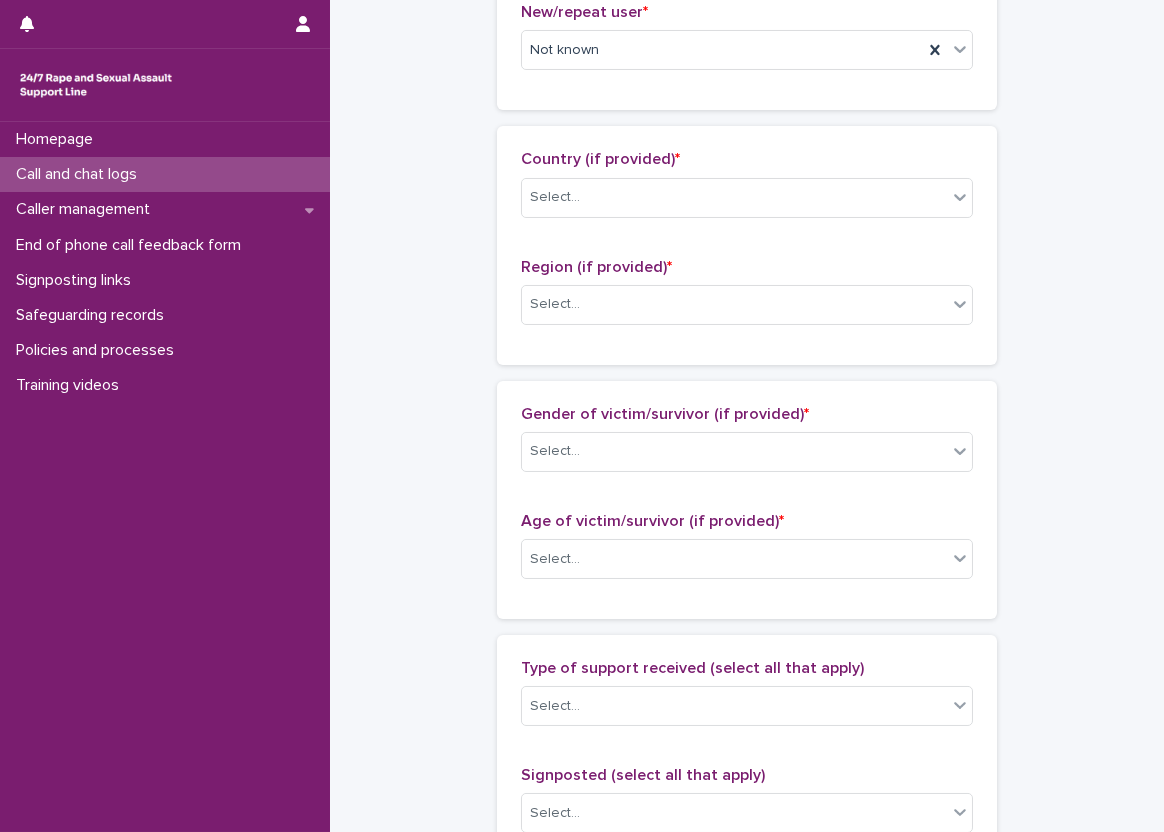 scroll, scrollTop: 600, scrollLeft: 0, axis: vertical 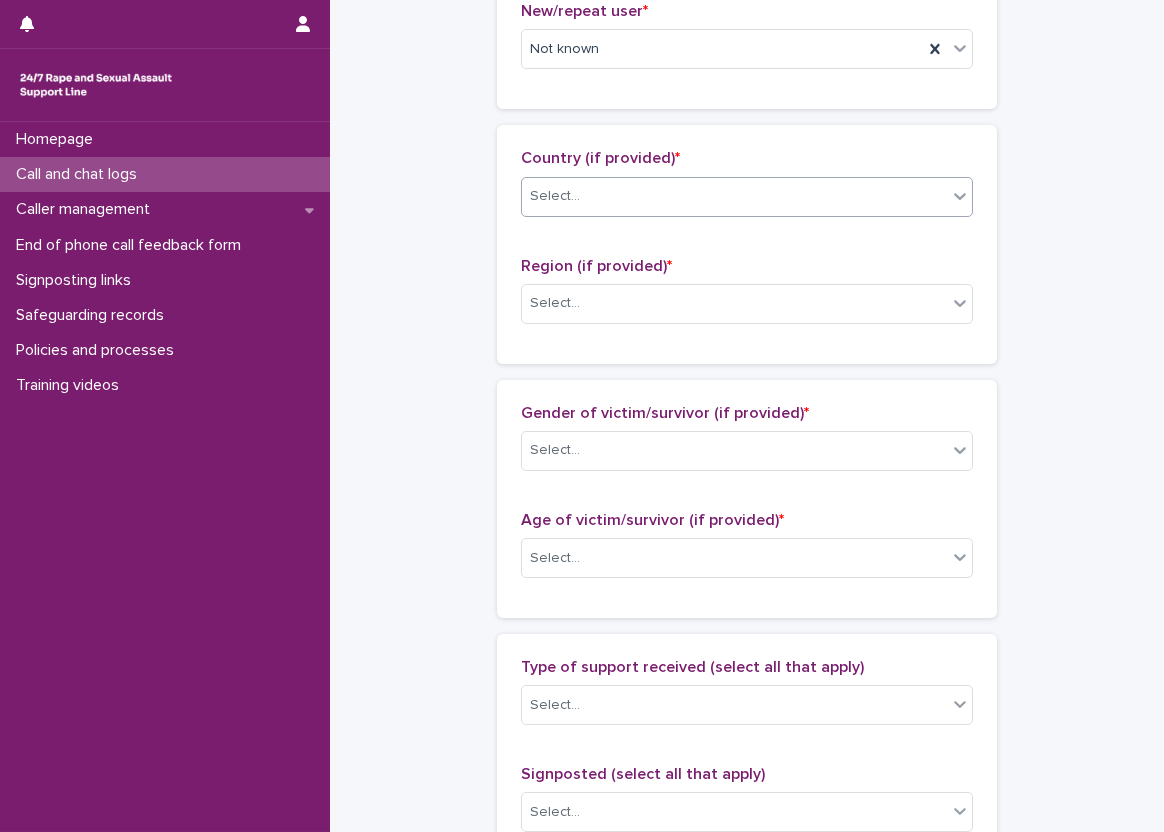 click on "Select..." at bounding box center (734, 196) 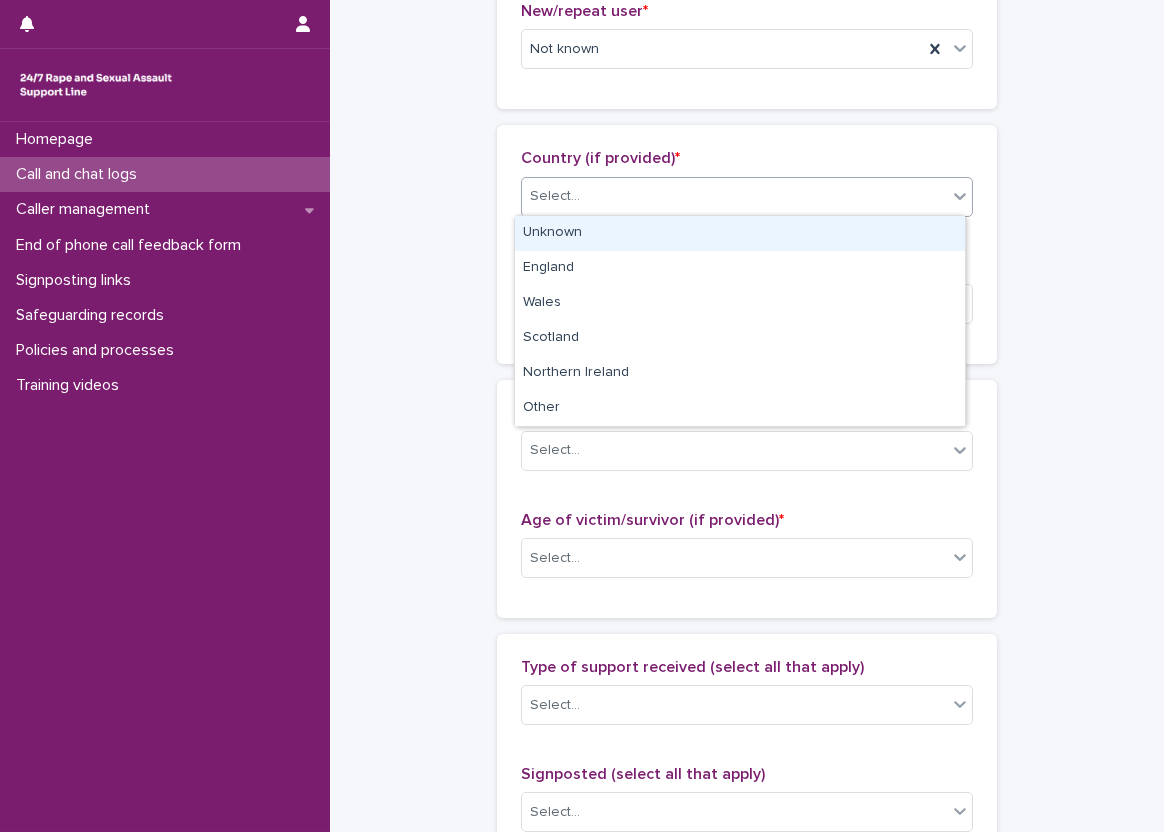 click on "Unknown" at bounding box center [740, 233] 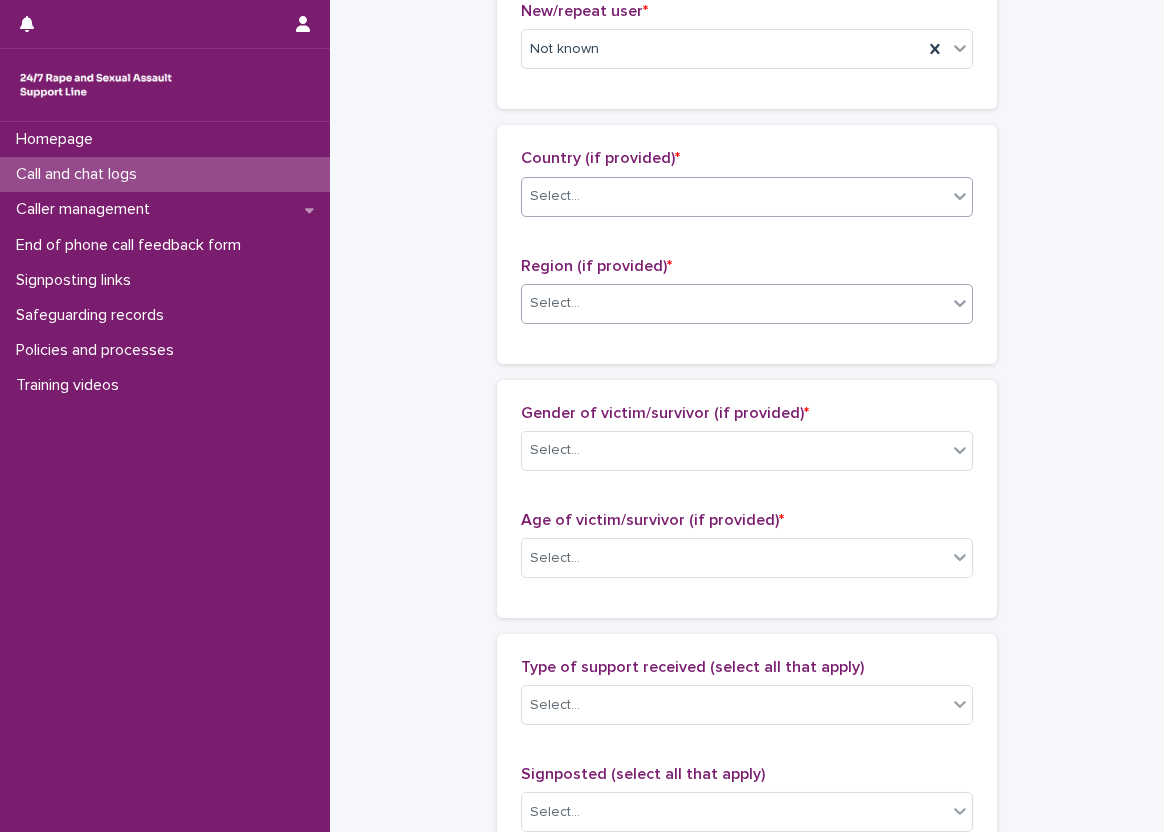click on "Select..." at bounding box center [734, 303] 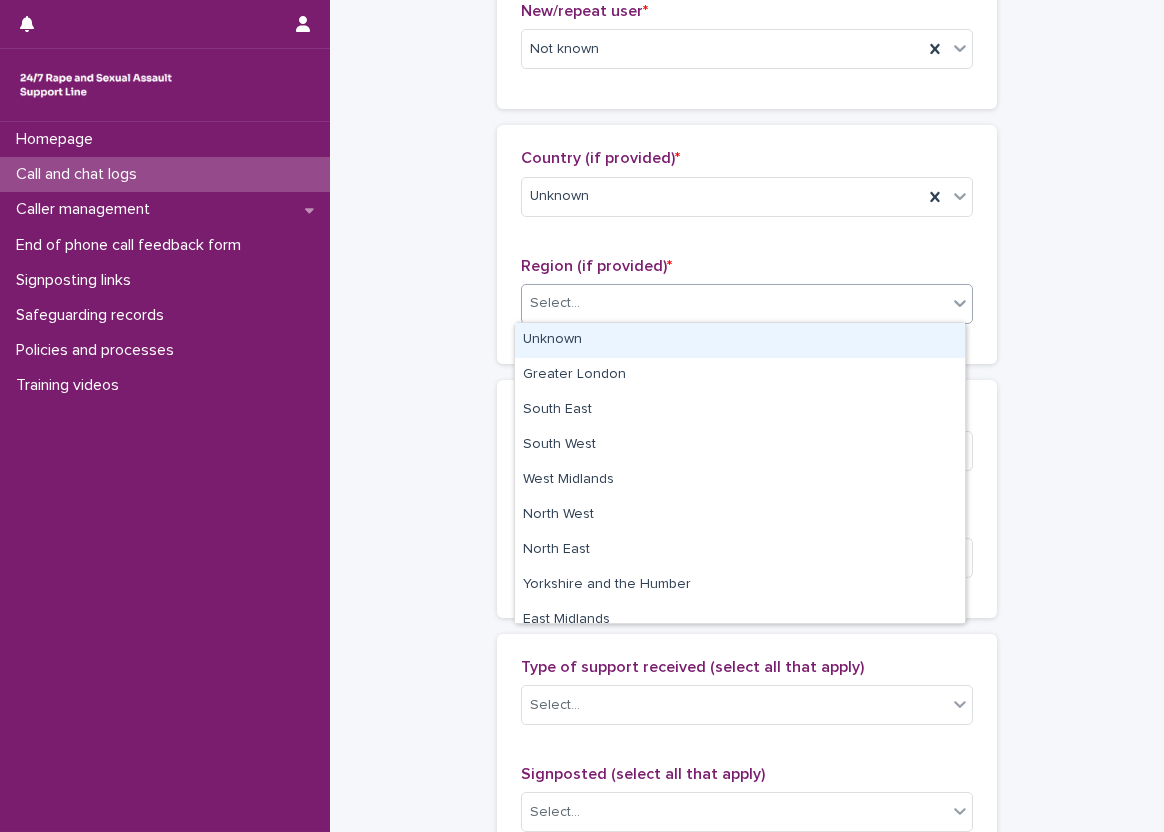 click on "Unknown" at bounding box center (740, 340) 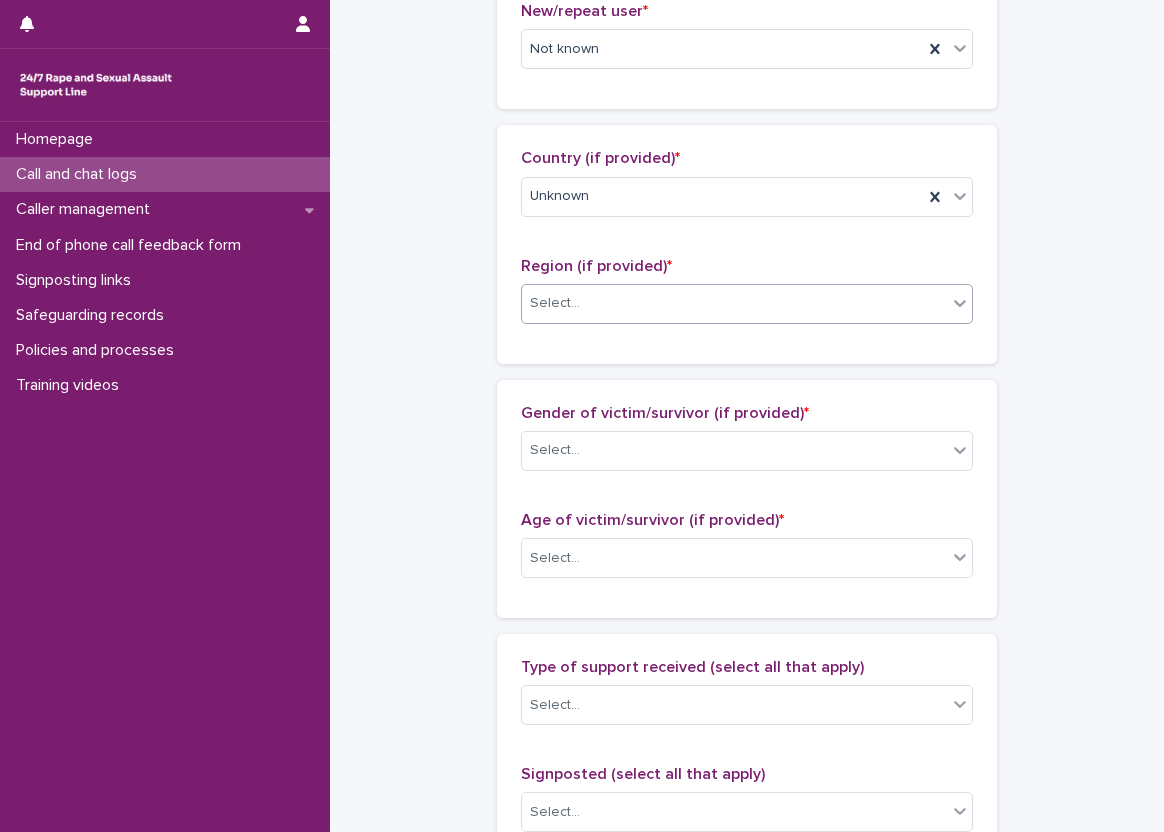 click on "Country (if provided) * Unknown Region (if provided) *   option Unknown, selected.     0 results available. Select is focused ,type to refine list, press Down to open the menu,  Select..." at bounding box center [747, 244] 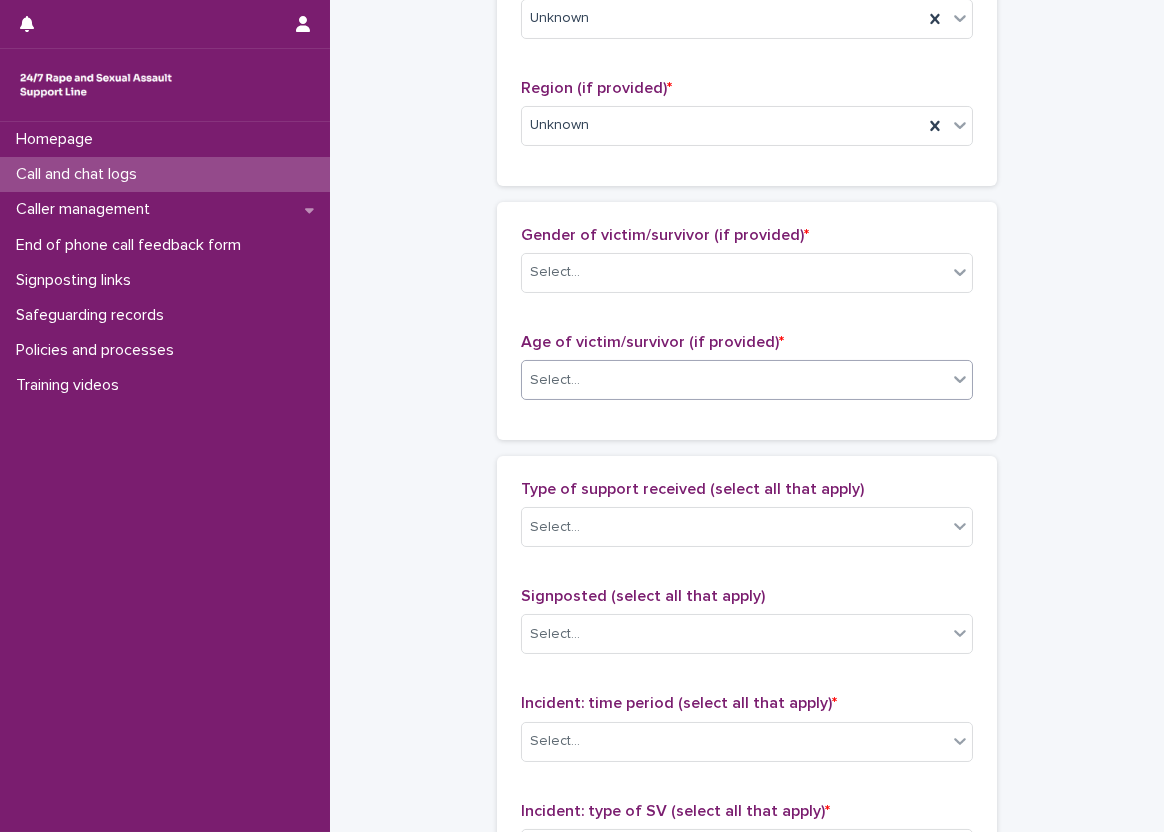 scroll, scrollTop: 900, scrollLeft: 0, axis: vertical 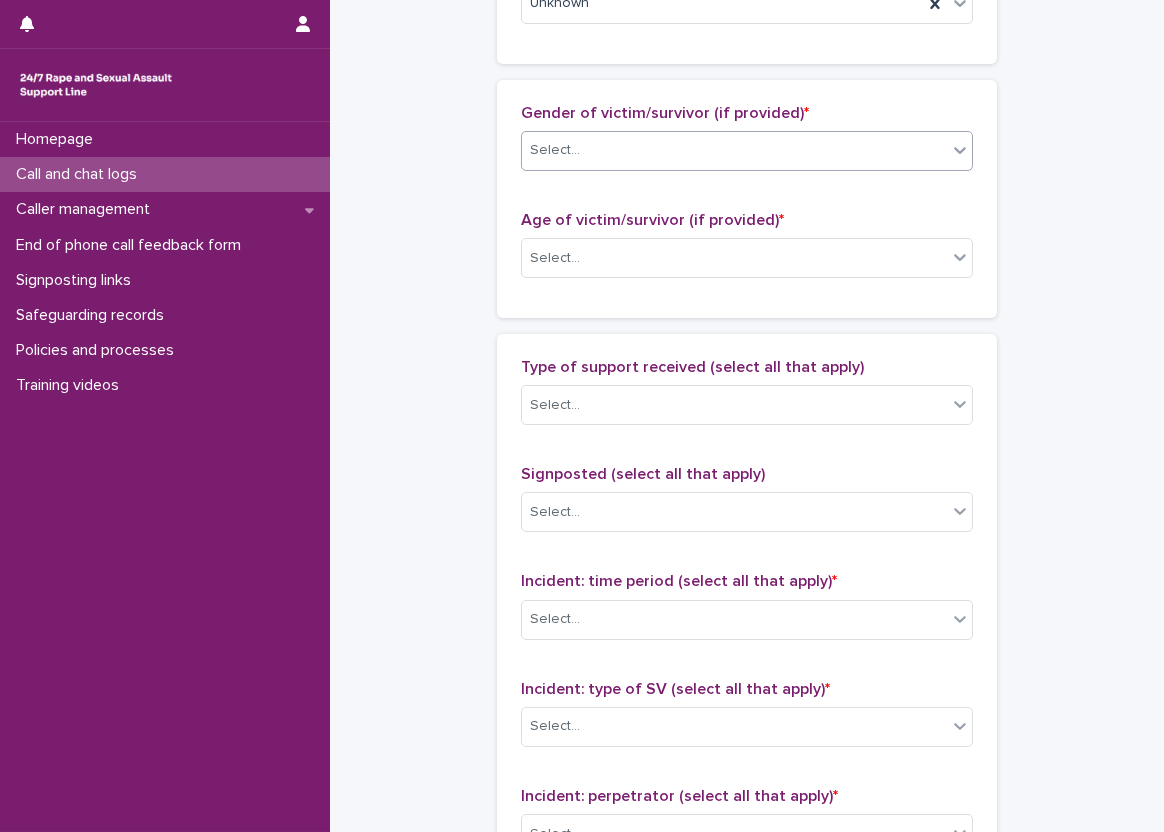 click on "Select..." at bounding box center [734, 150] 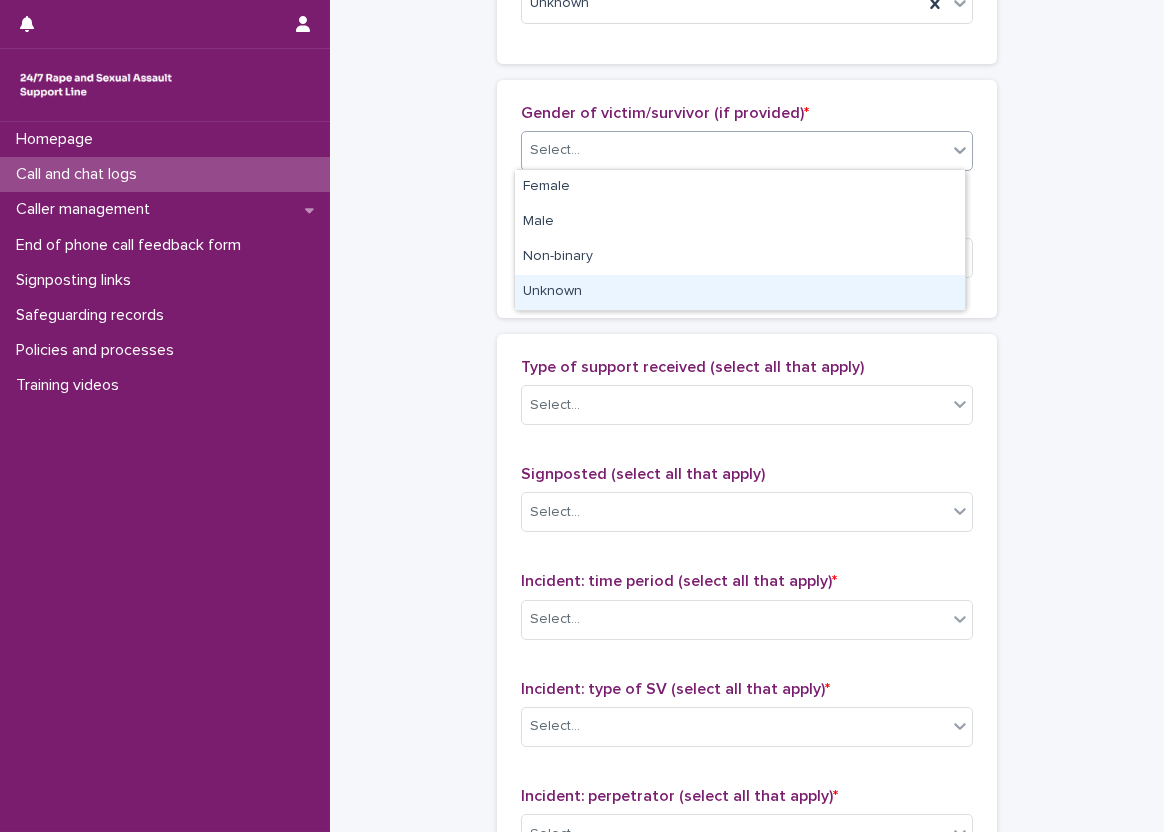 click on "Unknown" at bounding box center [740, 292] 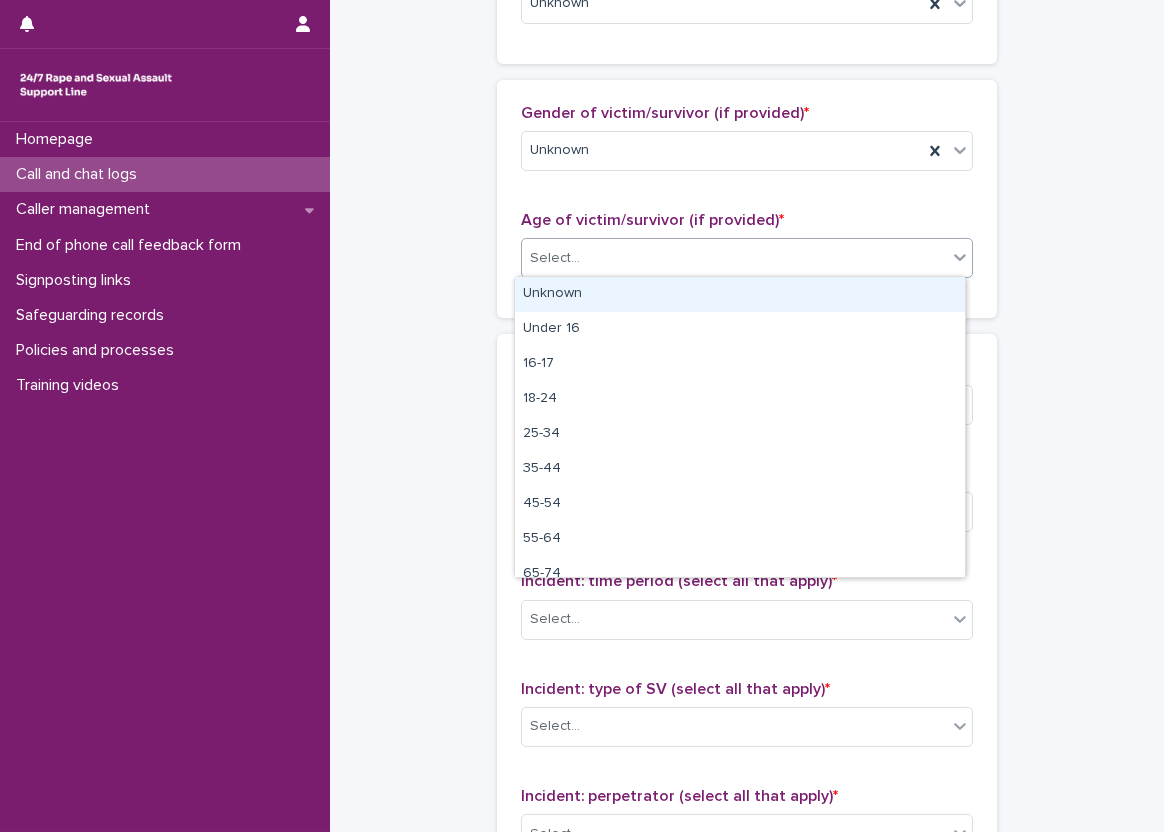 click on "Select..." at bounding box center (555, 258) 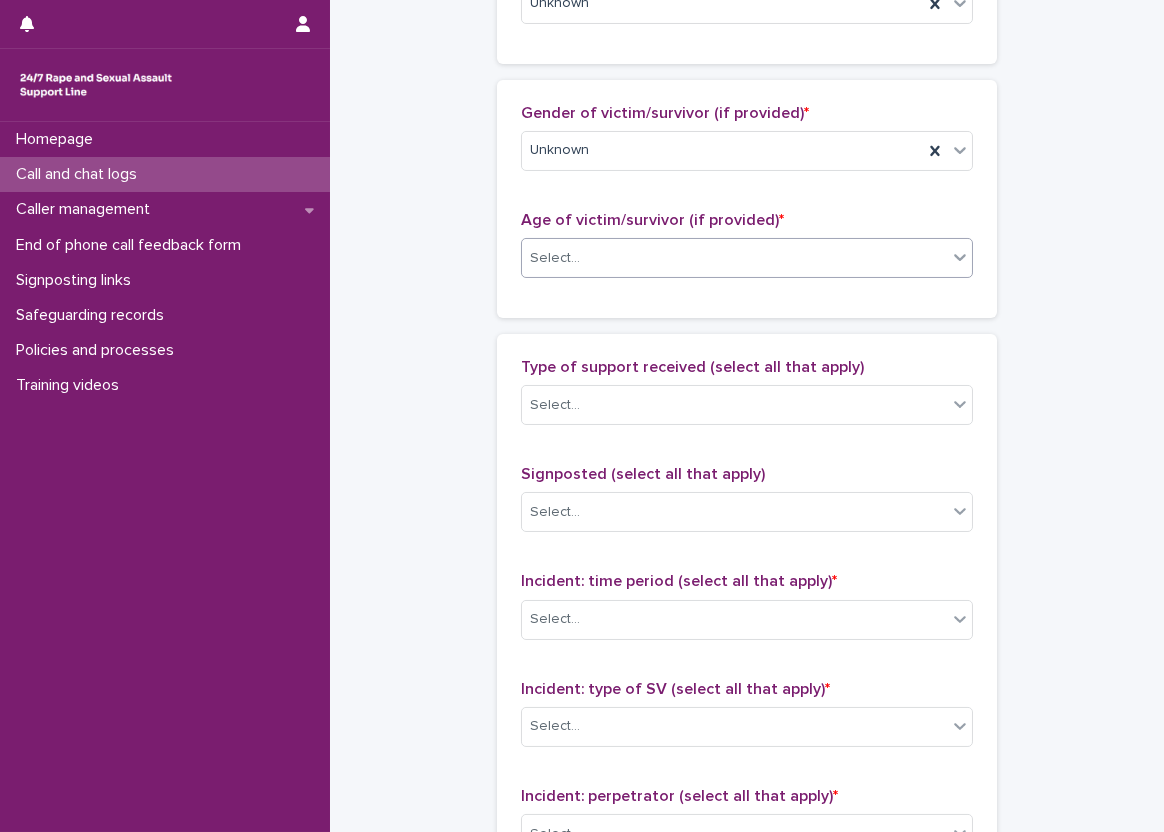 click on "Gender of victim/survivor (if provided) * Unknown Age of victim/survivor (if provided) *   option Unknown, selected.     0 results available. Select is focused ,type to refine list, press Down to open the menu,  Select..." at bounding box center [747, 199] 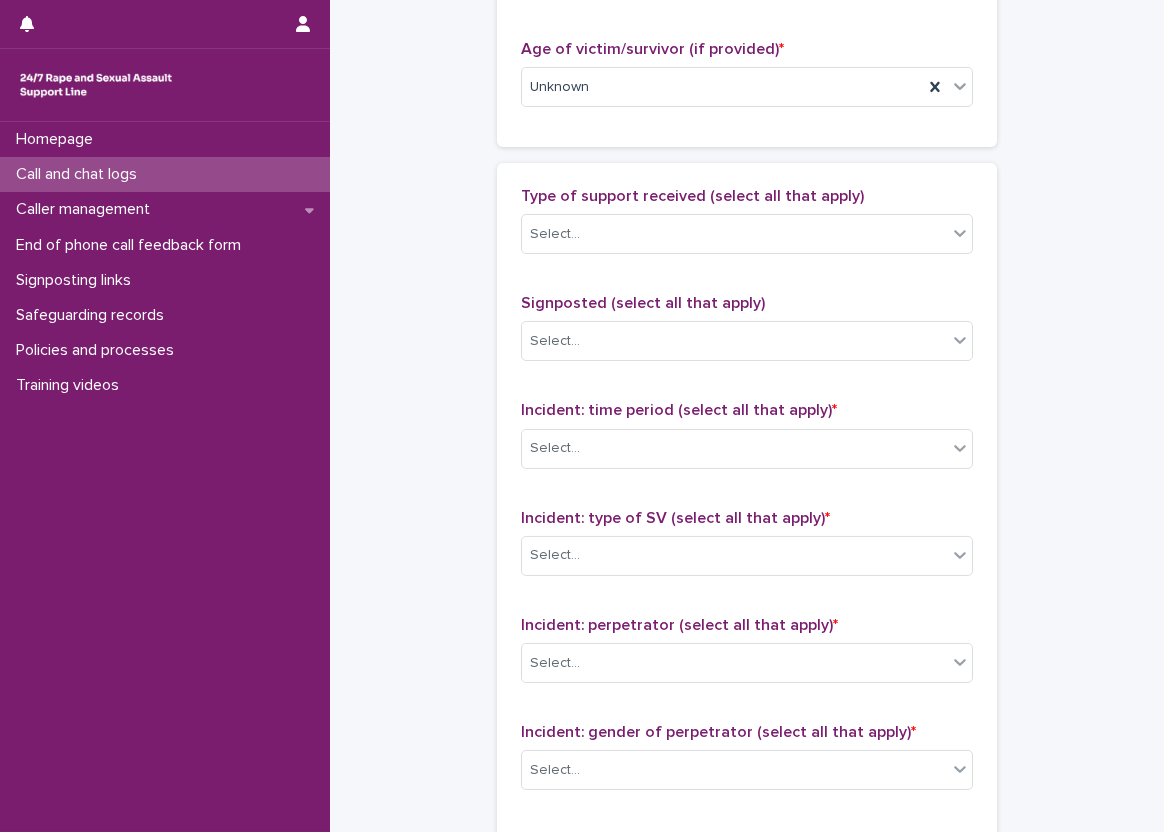 scroll, scrollTop: 1100, scrollLeft: 0, axis: vertical 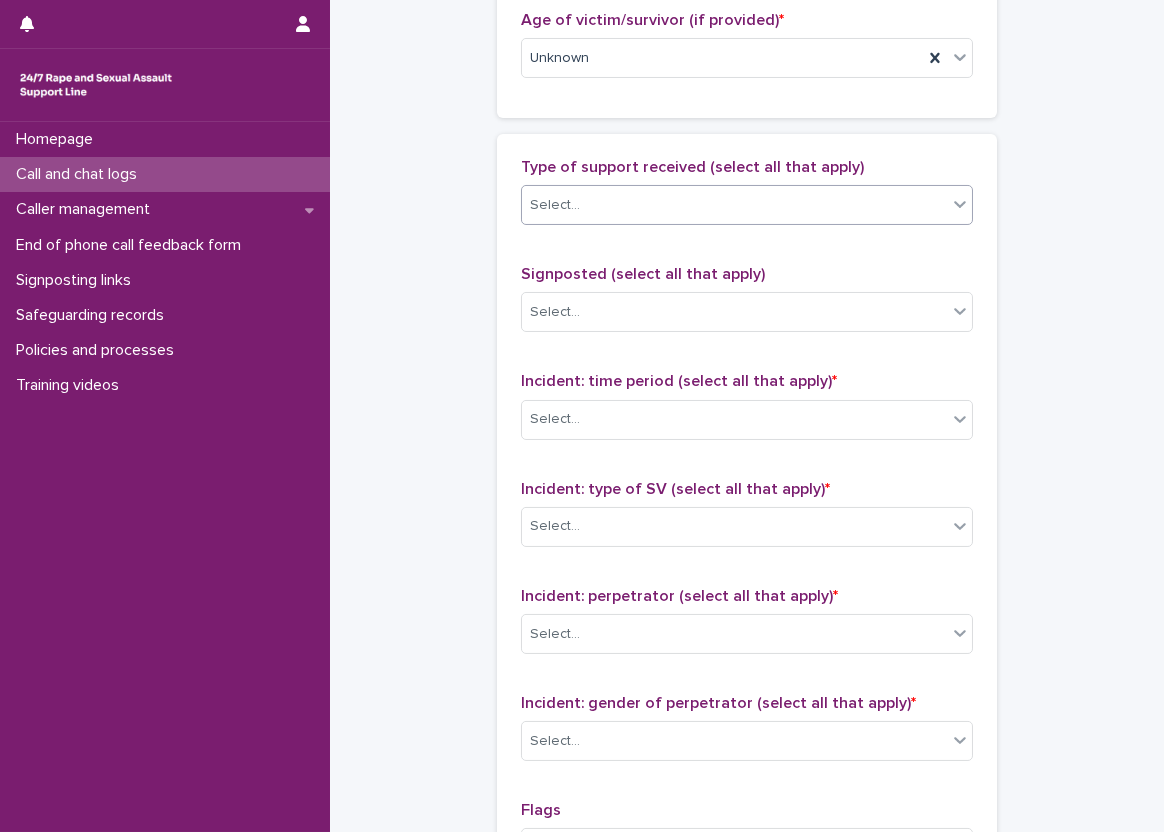 drag, startPoint x: 547, startPoint y: 222, endPoint x: 552, endPoint y: 209, distance: 13.928389 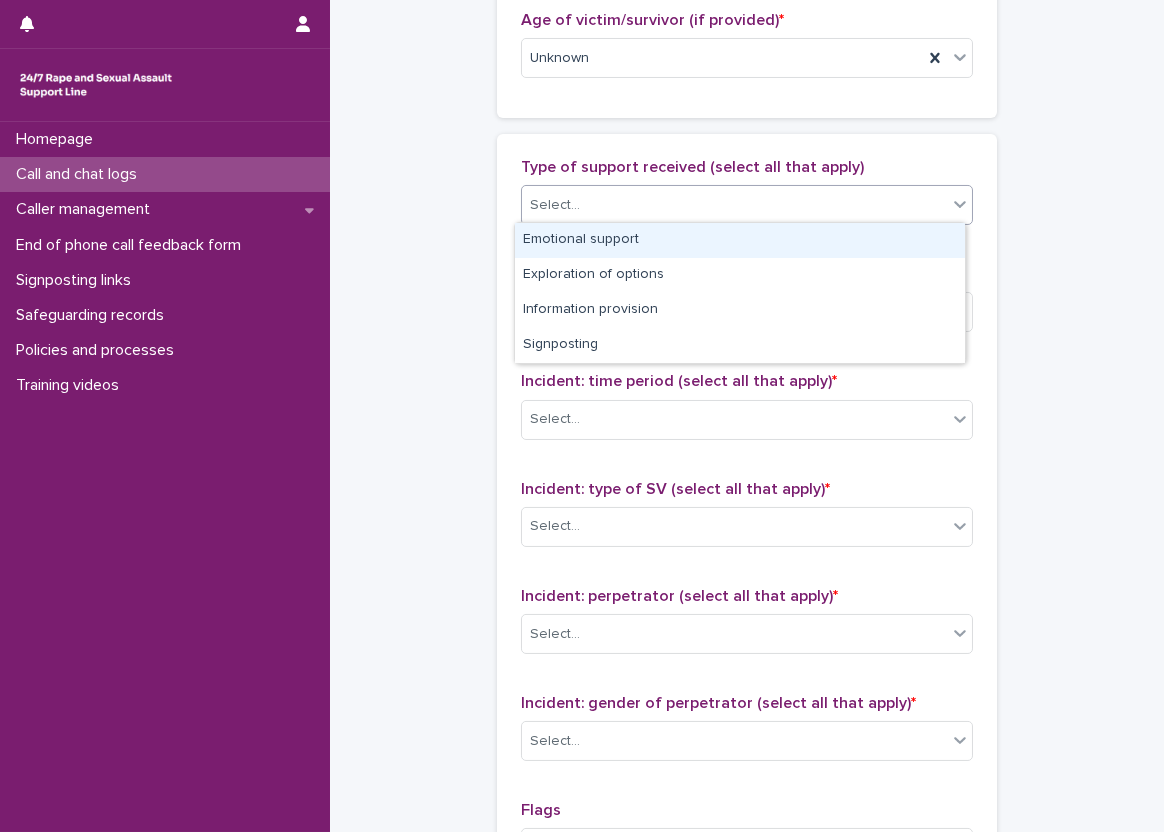 click on "Emotional support" at bounding box center [740, 240] 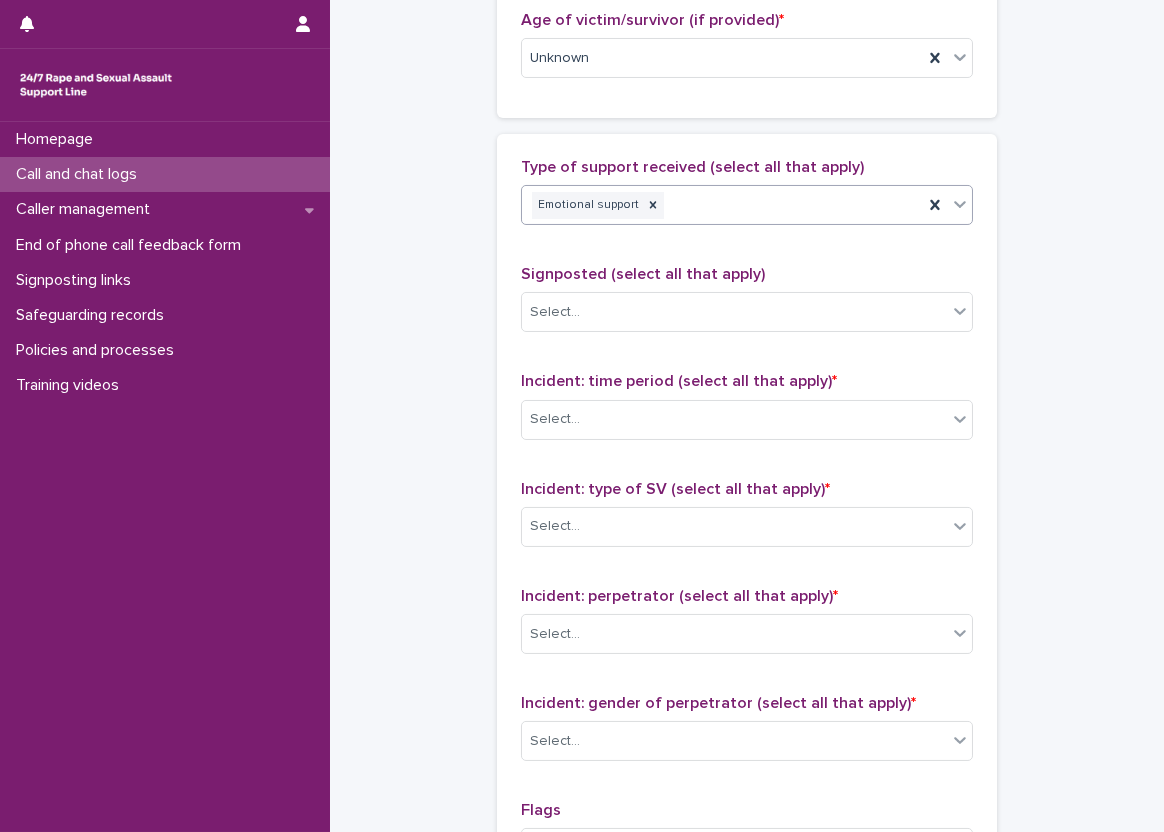click on "Emotional support" at bounding box center [722, 205] 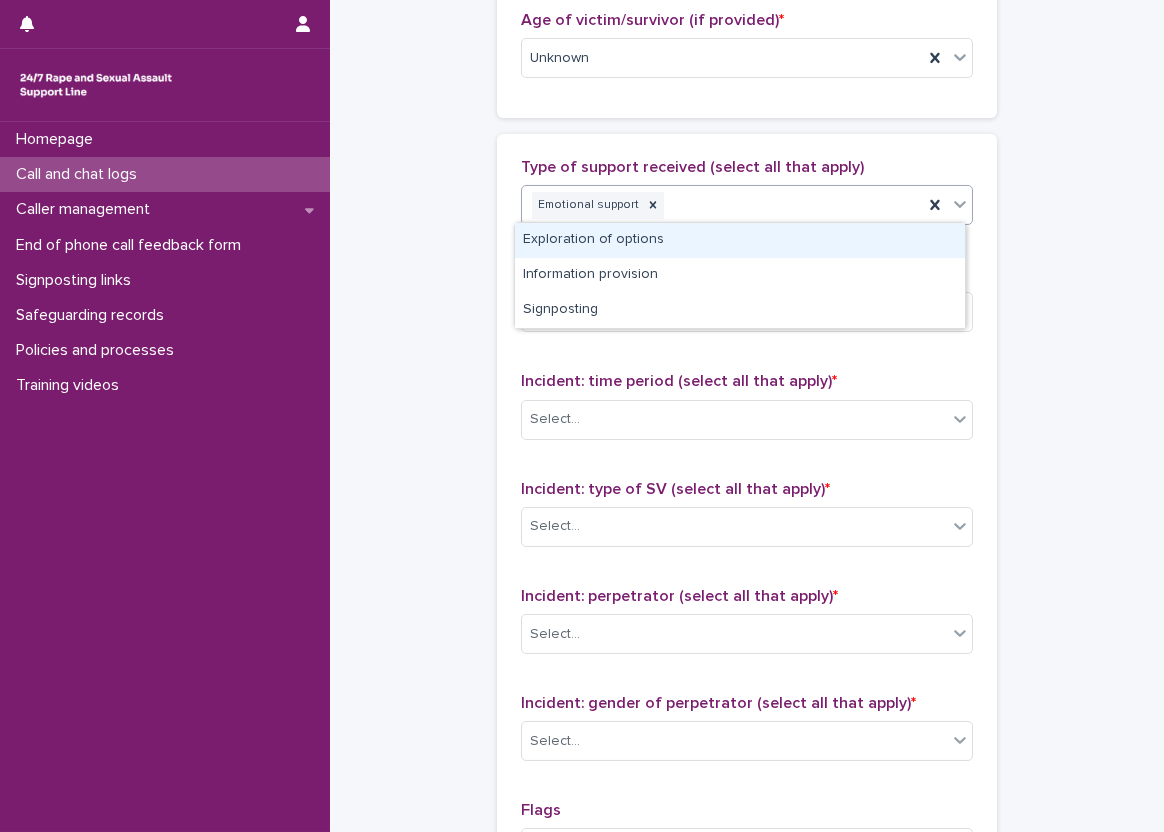 click on "Type of support received (select all that apply)" at bounding box center [692, 167] 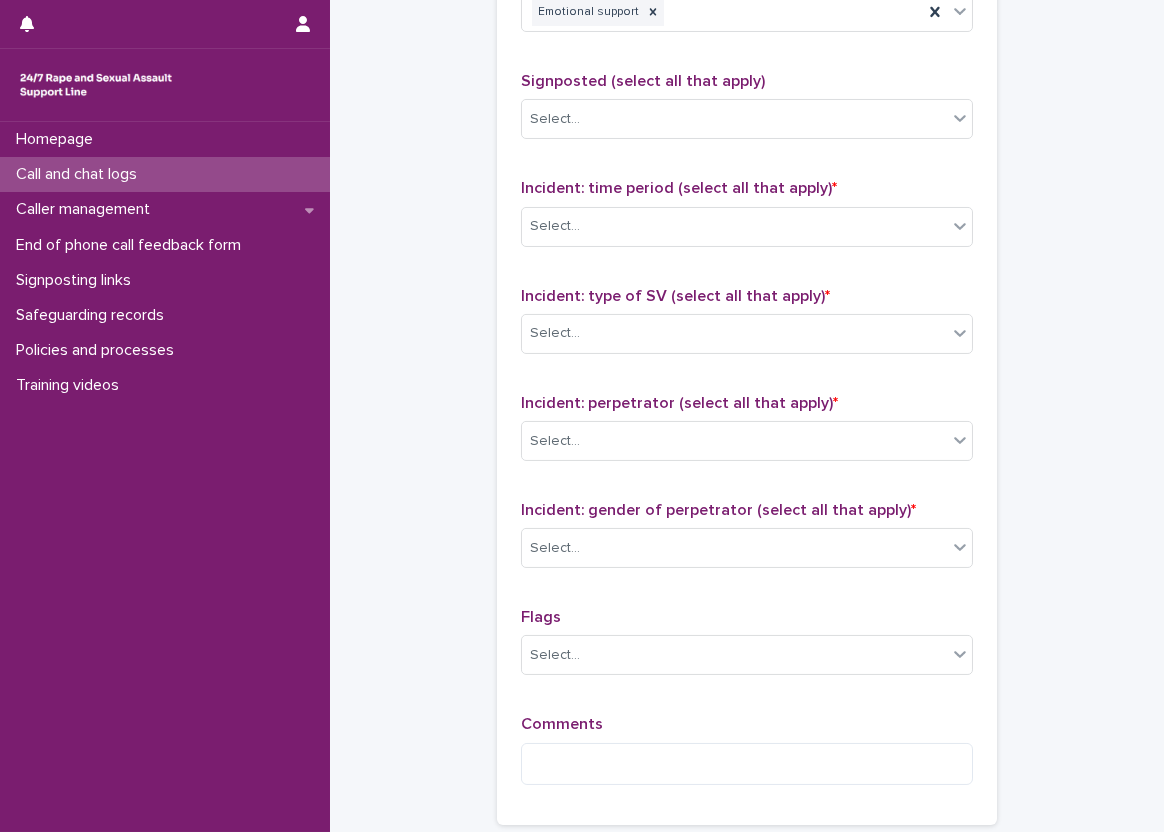 scroll, scrollTop: 1400, scrollLeft: 0, axis: vertical 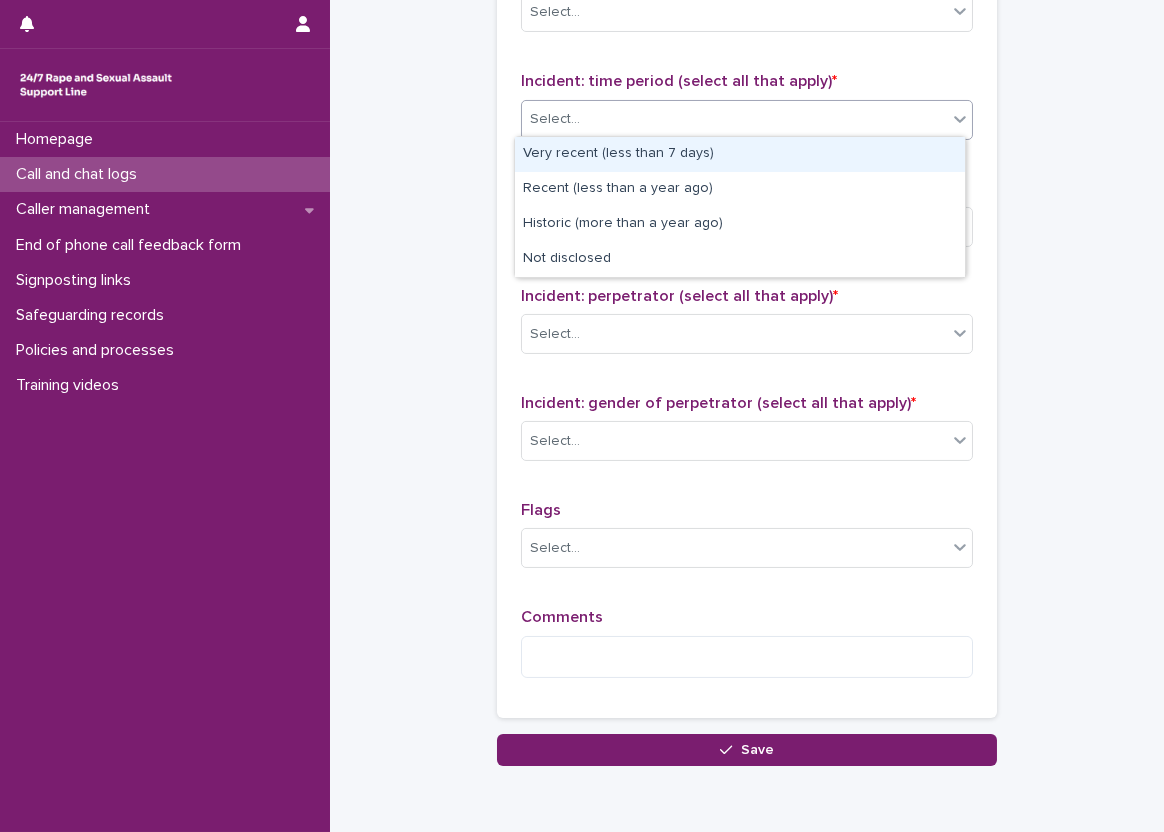 click on "Select..." at bounding box center [734, 119] 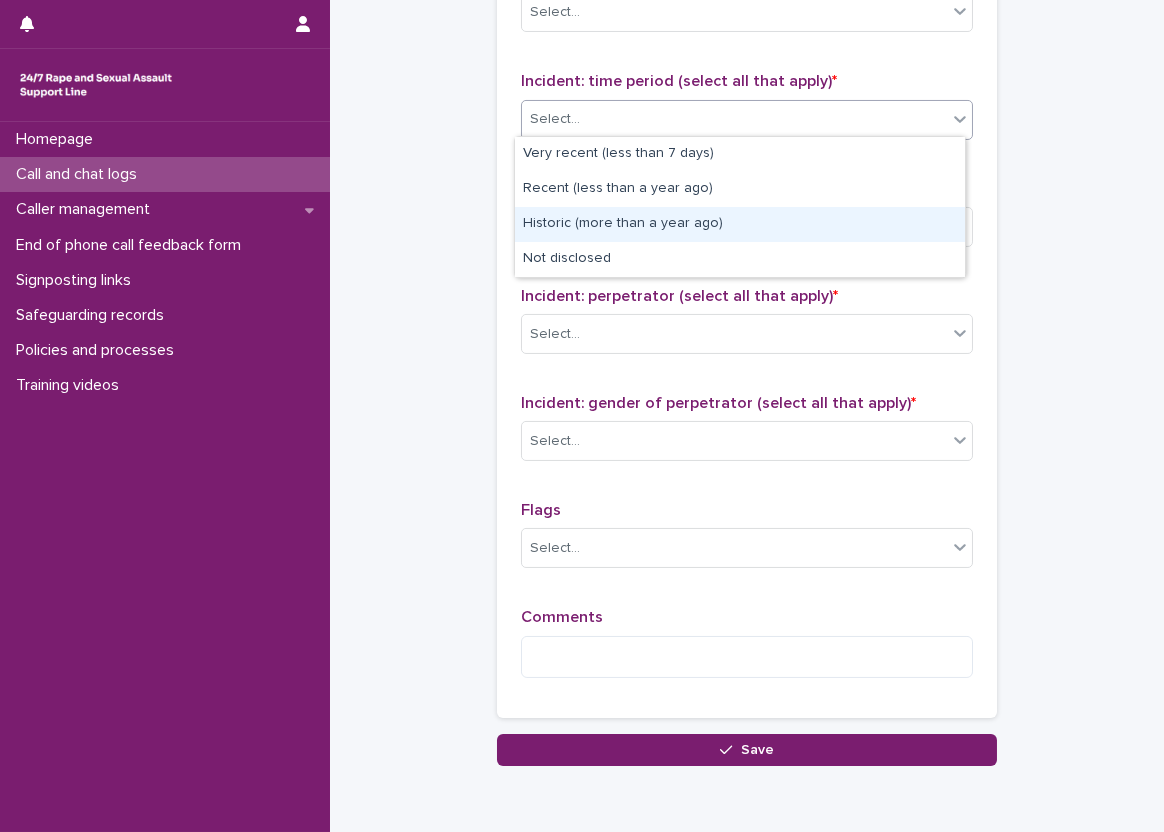 click on "Historic (more than a year ago)" at bounding box center (740, 224) 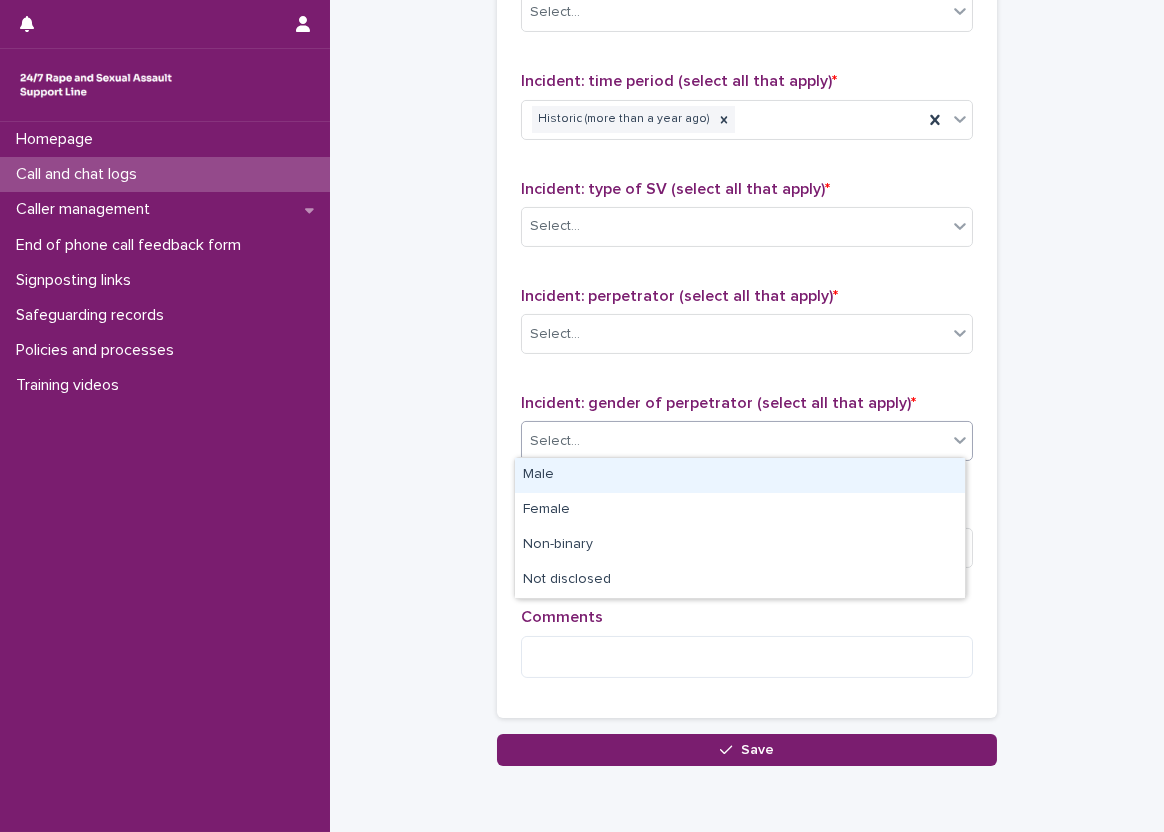 click on "Select..." at bounding box center (734, 441) 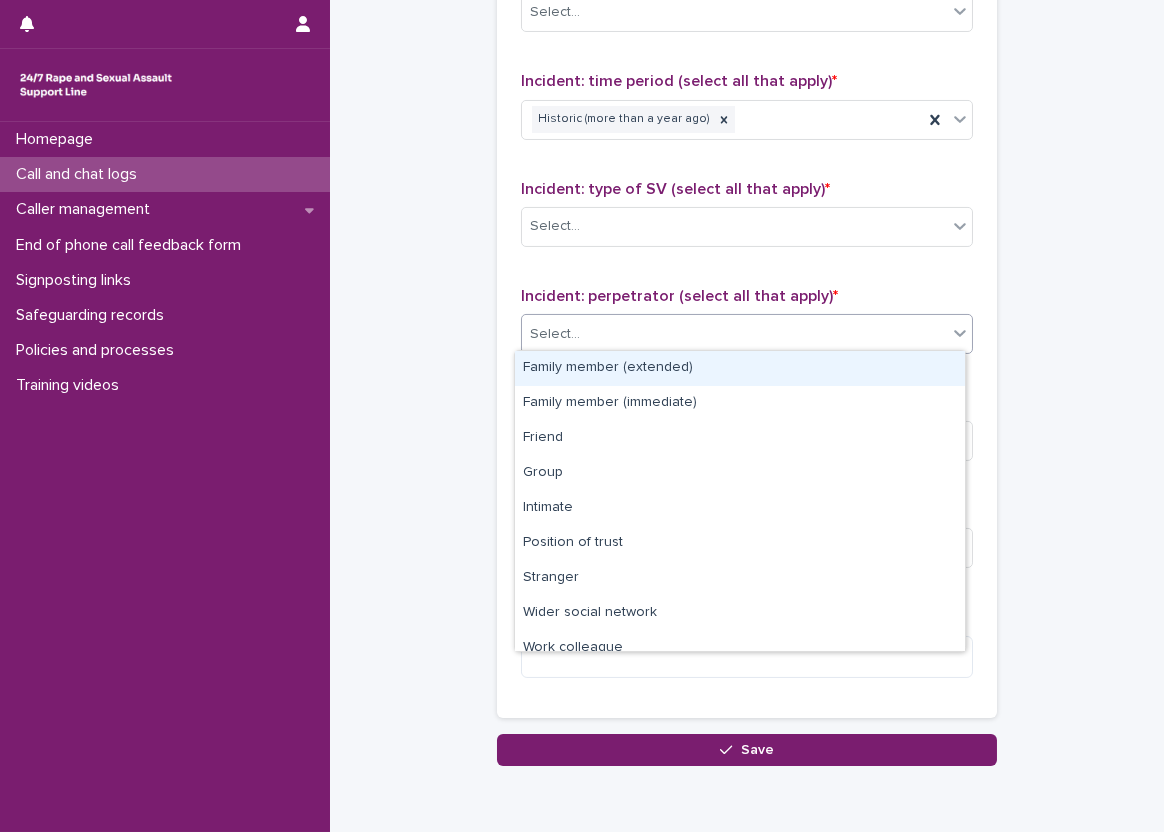 click on "Select..." at bounding box center (734, 334) 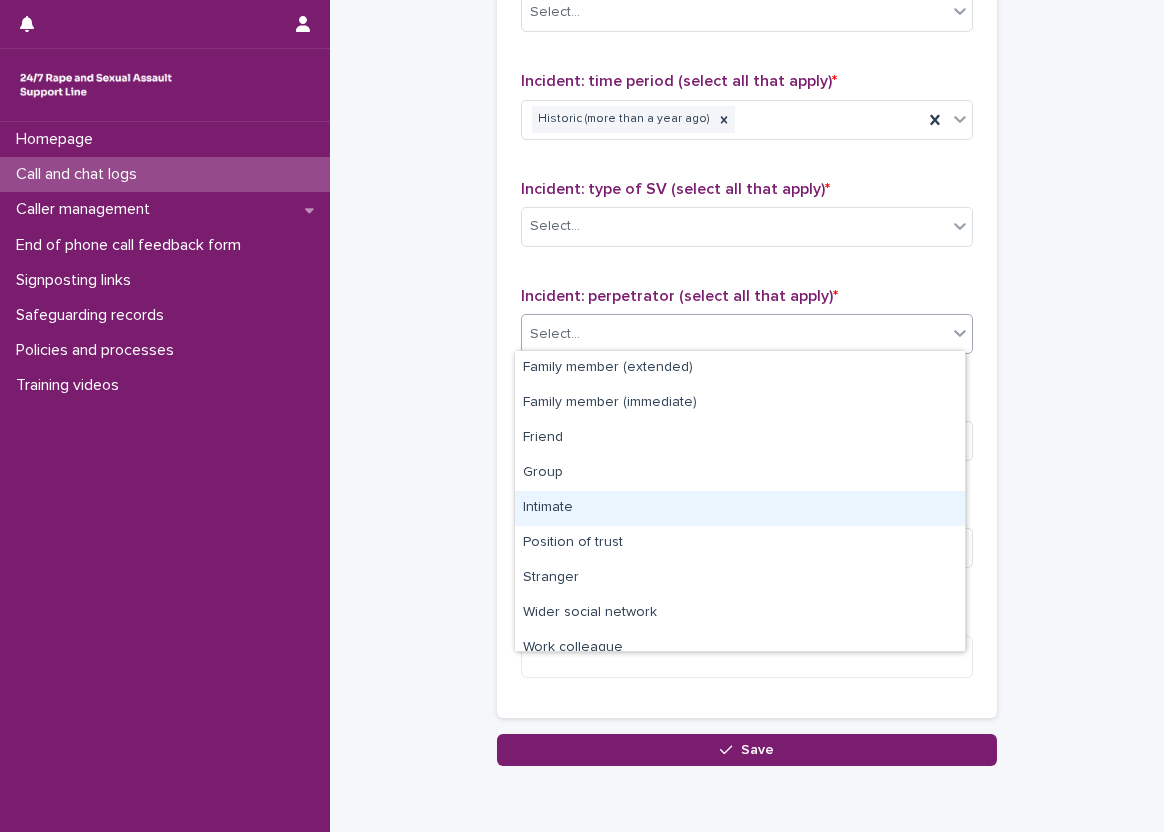 click on "Intimate" at bounding box center (740, 508) 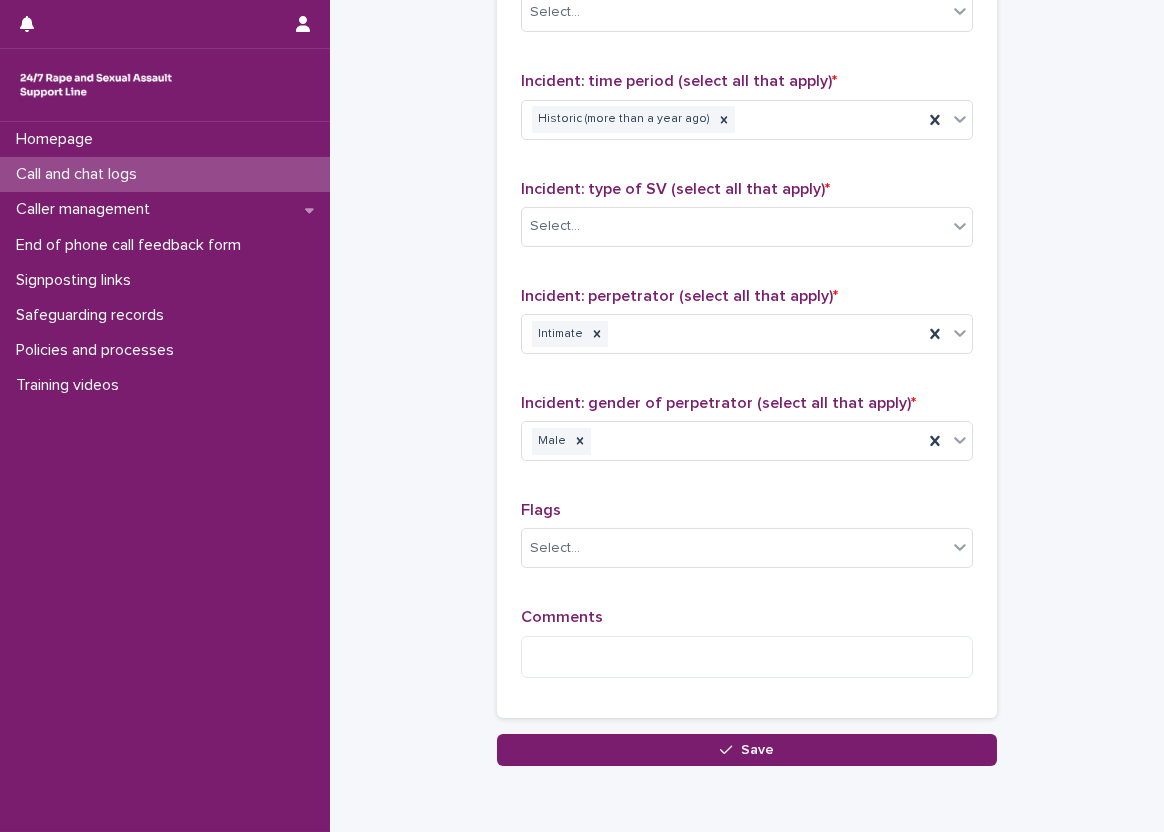 click on "Type of support received (select all that apply) Emotional support Signposted (select all that apply) Select... Incident: time period (select all that apply) * Historic (more than a year ago) Incident: type of SV (select all that apply) * Select... Incident: perpetrator (select all that apply) * Intimate Incident: gender of perpetrator (select all that apply) * Male Flags Select... Comments" at bounding box center [747, 276] 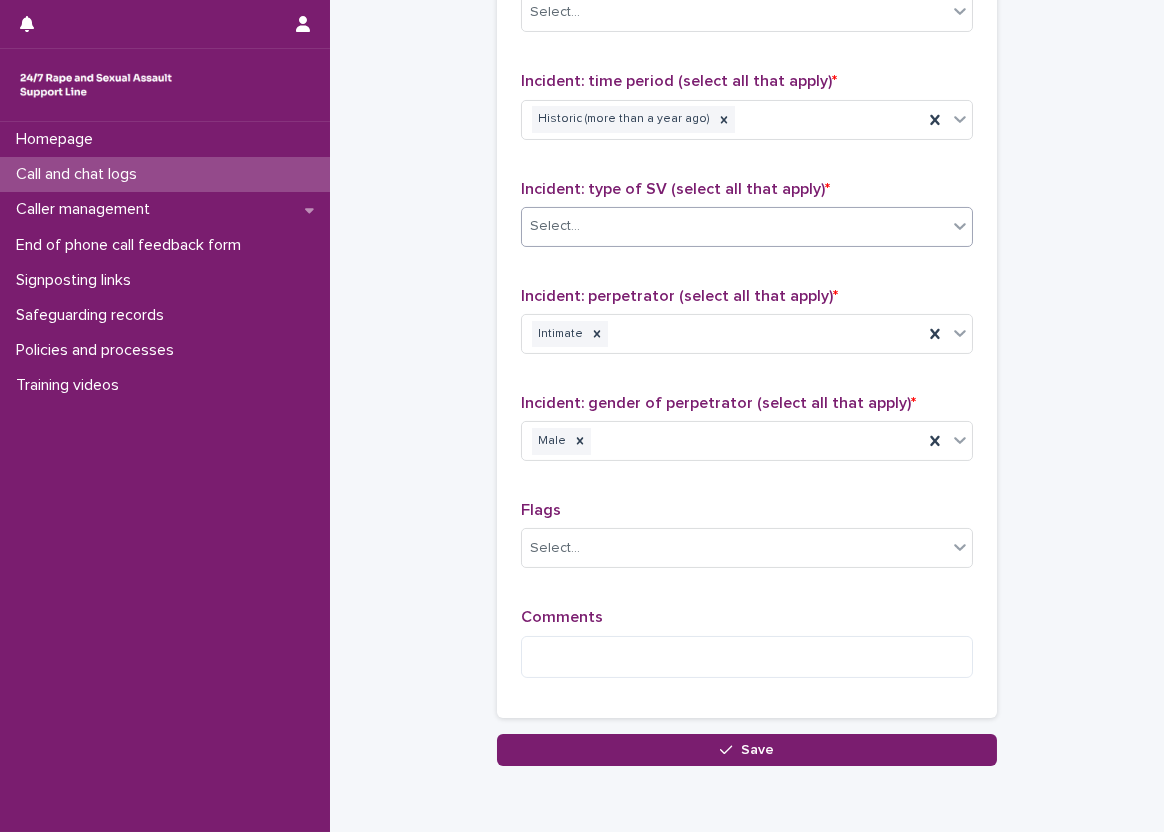 click on "Select..." at bounding box center [555, 226] 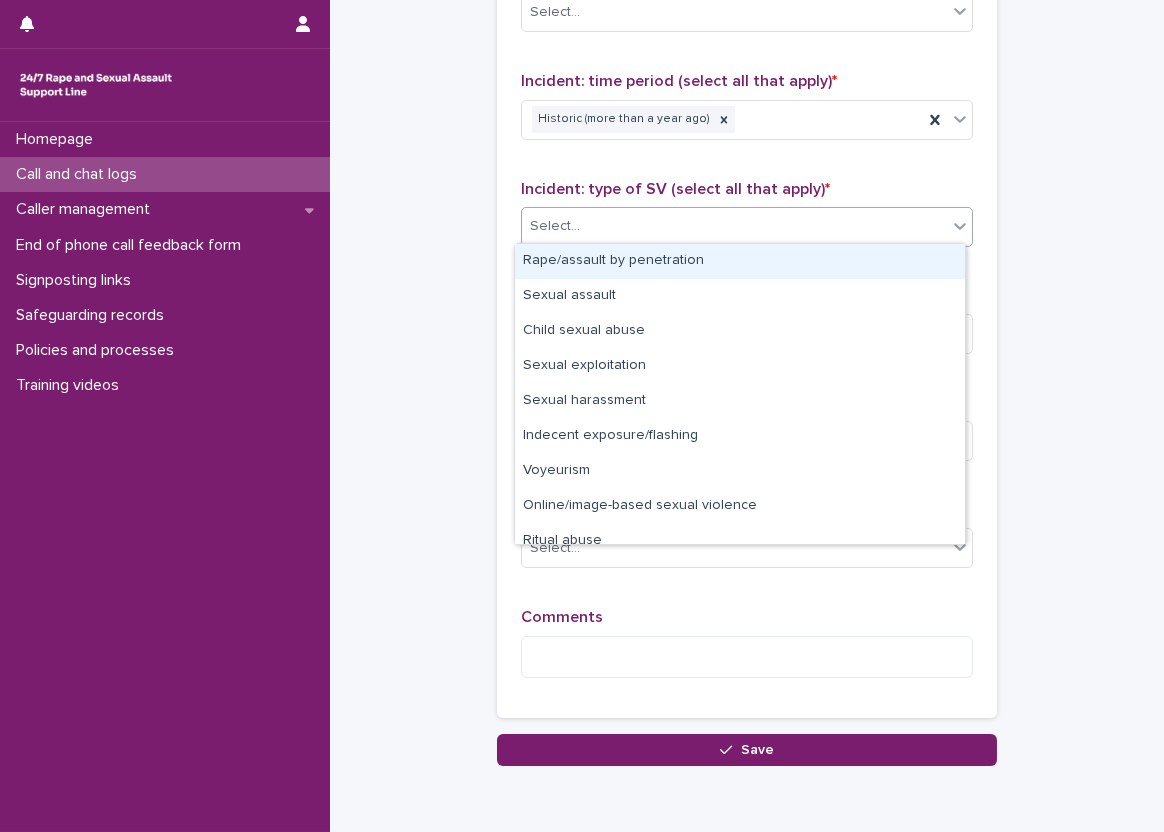 drag, startPoint x: 536, startPoint y: 276, endPoint x: 553, endPoint y: 258, distance: 24.758837 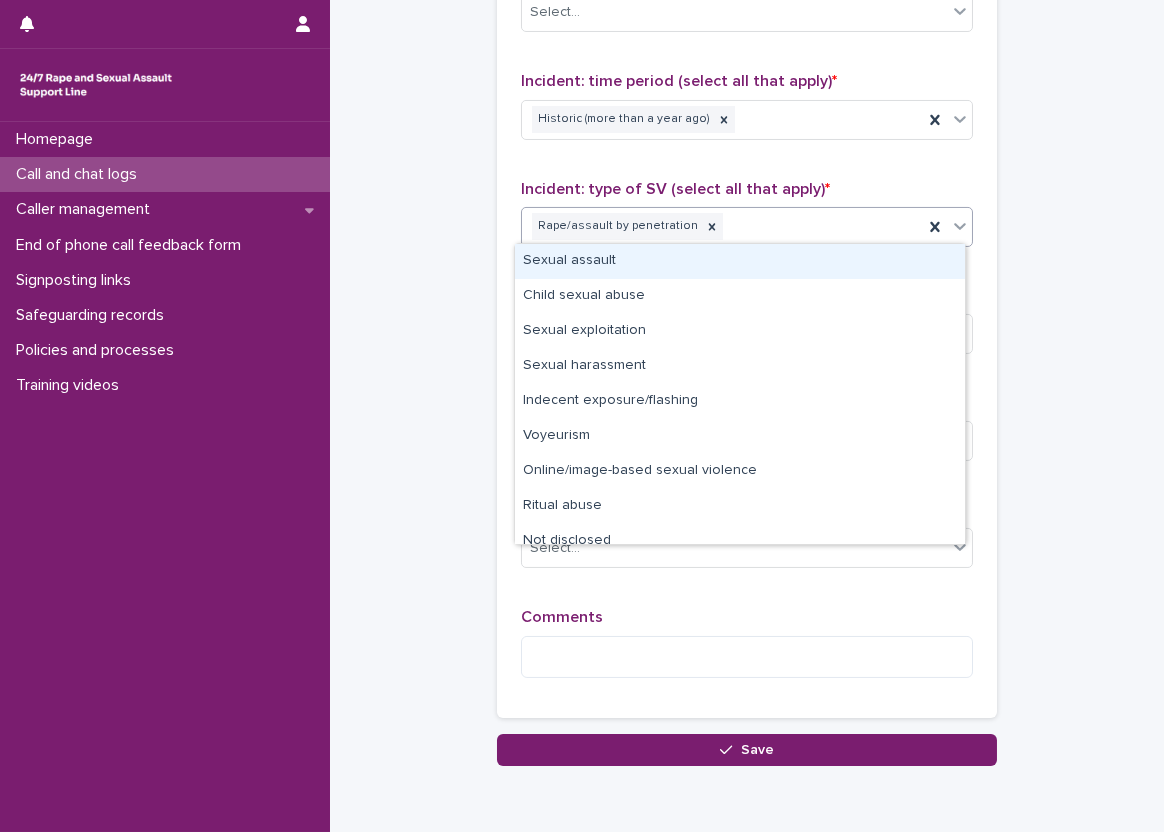 click on "Rape/assault by penetration" at bounding box center [722, 226] 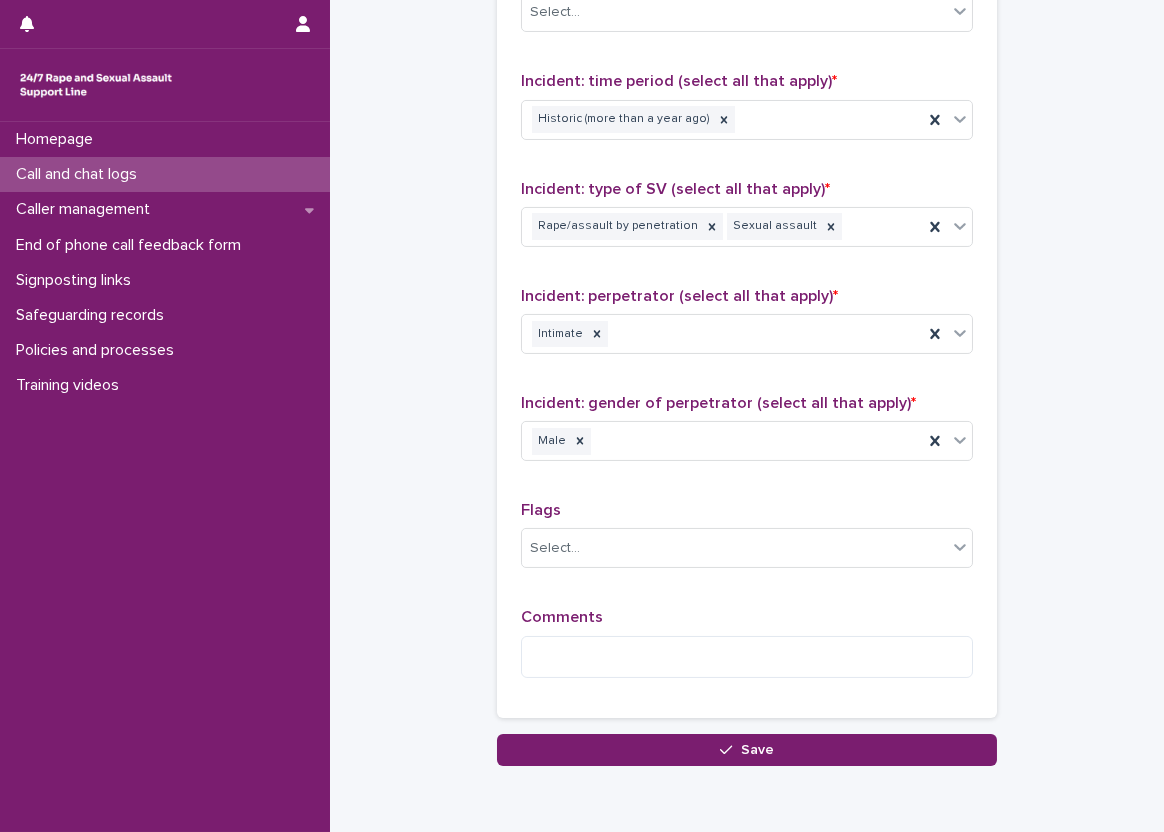 click on "Type of support received (select all that apply) Emotional support Signposted (select all that apply) Select... Incident: time period (select all that apply) * Historic (more than a year ago) Incident: type of SV (select all that apply) * Rape/assault by penetration Sexual assault Incident: perpetrator (select all that apply) * Intimate Incident: gender of perpetrator (select all that apply) * Male Flags Select... Comments" at bounding box center (747, 276) 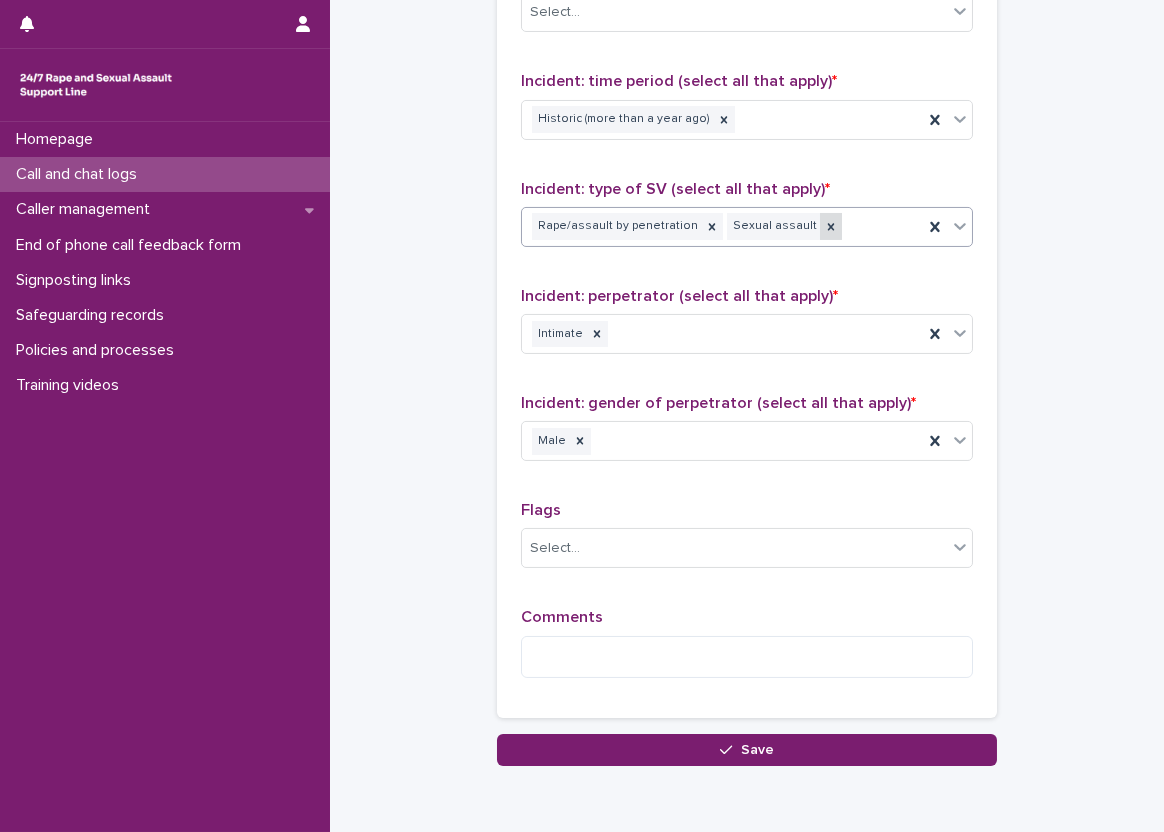 click 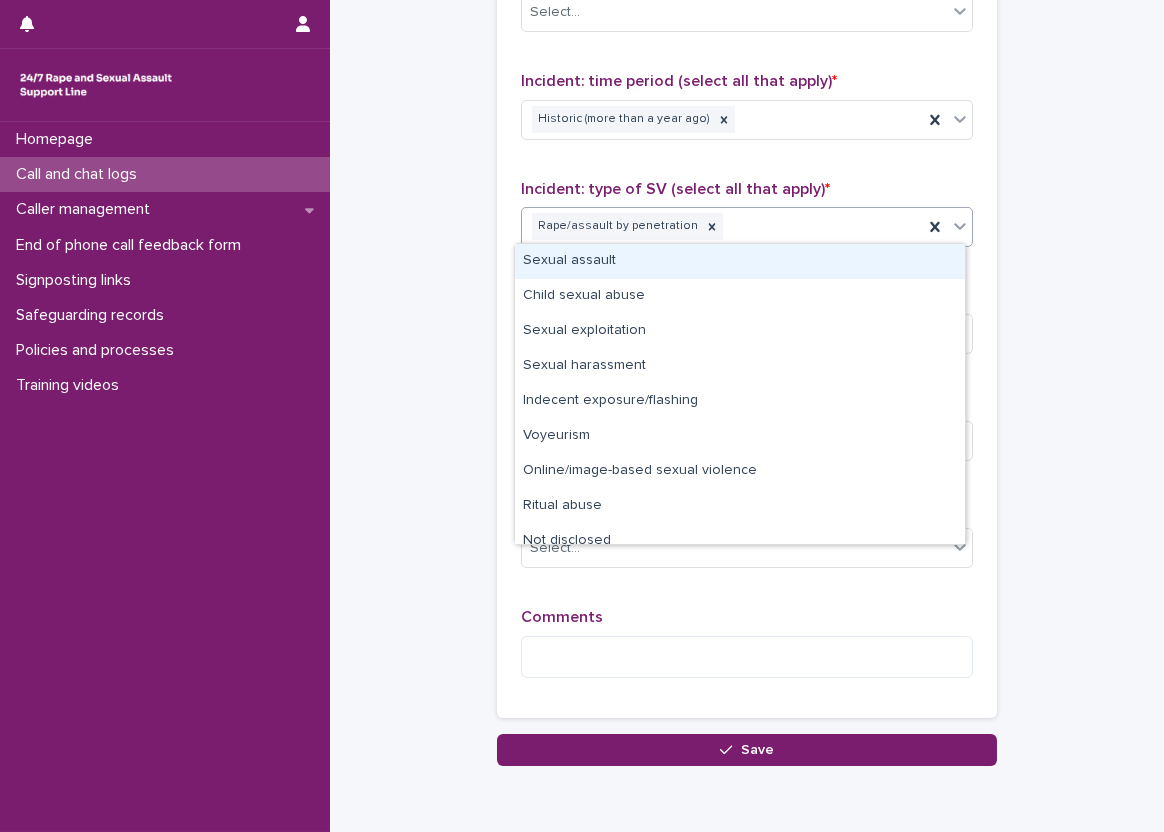 click on "Rape/assault by penetration" at bounding box center (722, 226) 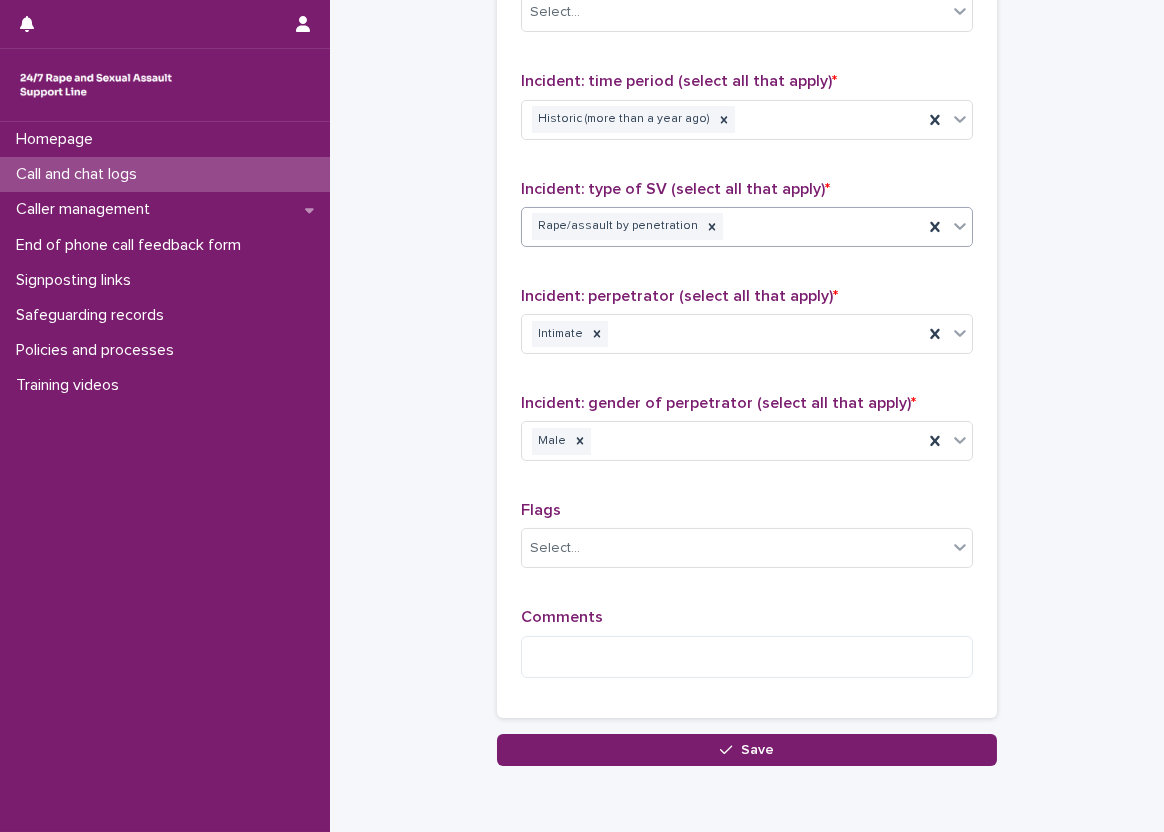 click on "**********" at bounding box center (747, -316) 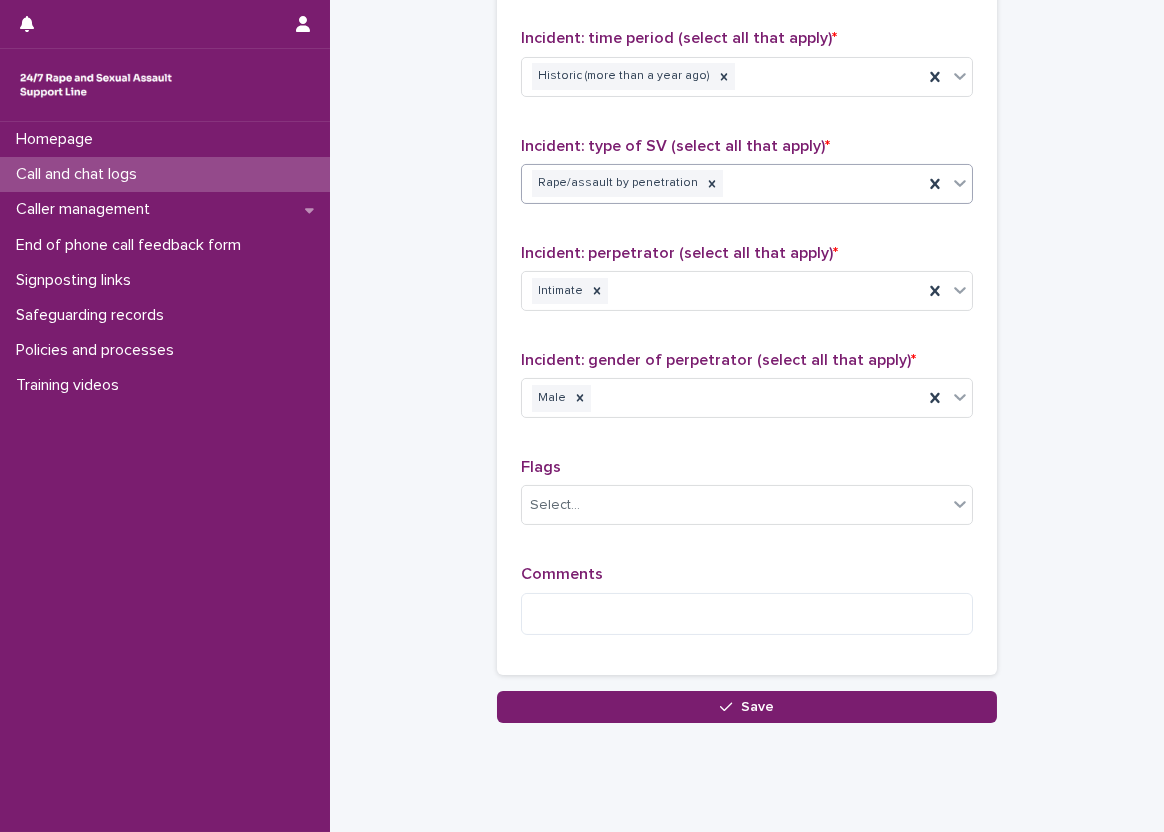 scroll, scrollTop: 1485, scrollLeft: 0, axis: vertical 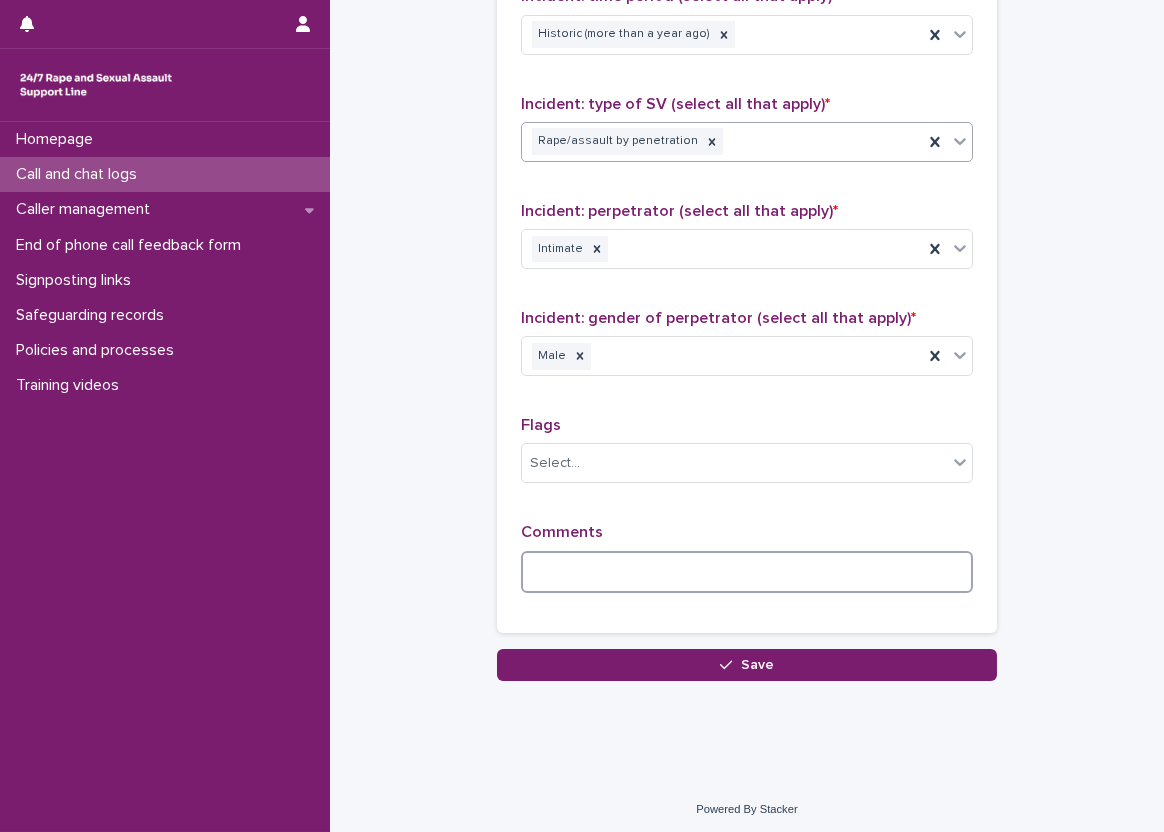 click at bounding box center [747, 572] 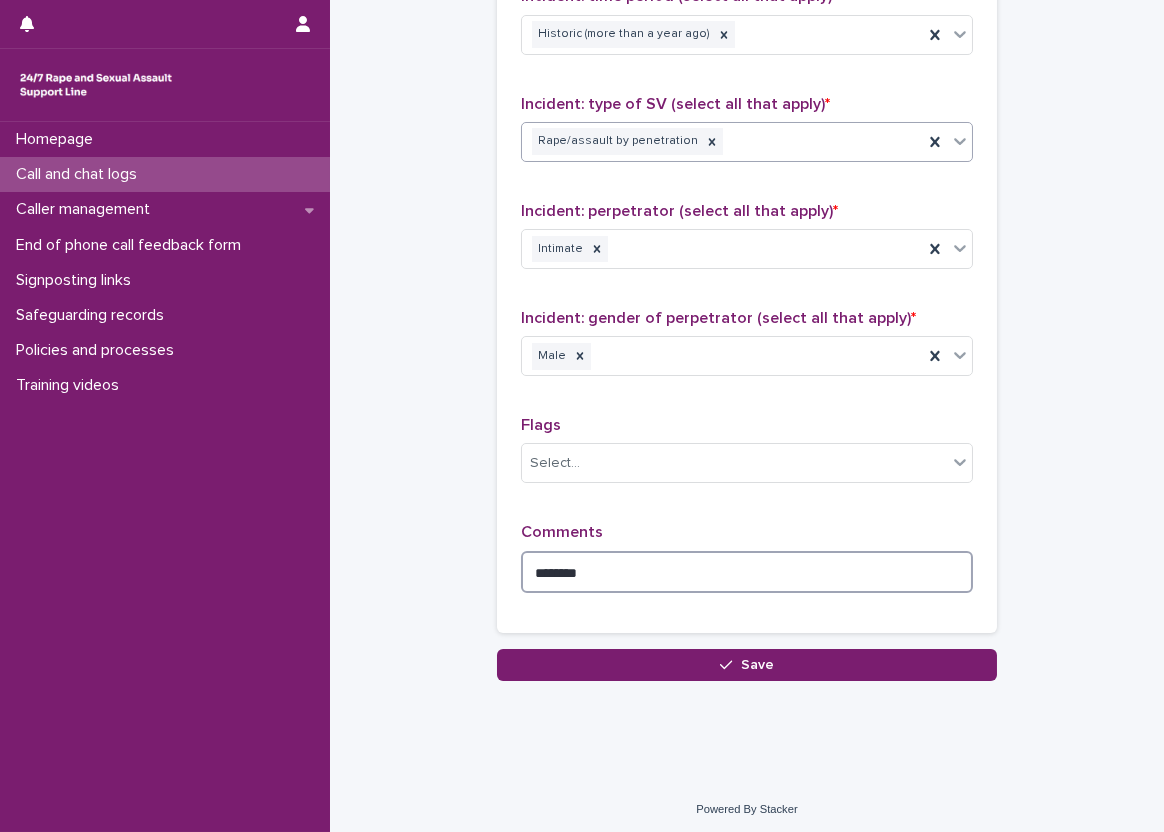 click on "*******" at bounding box center [747, 572] 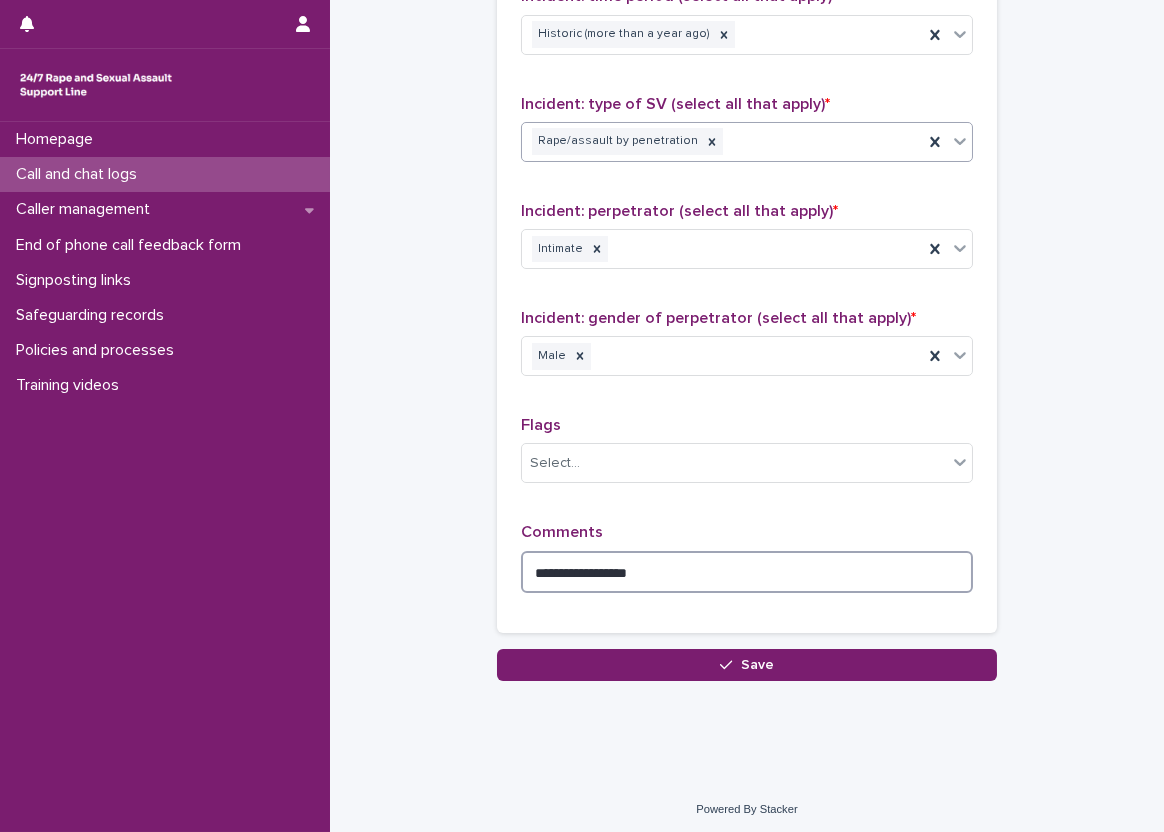 click on "**********" at bounding box center (747, 572) 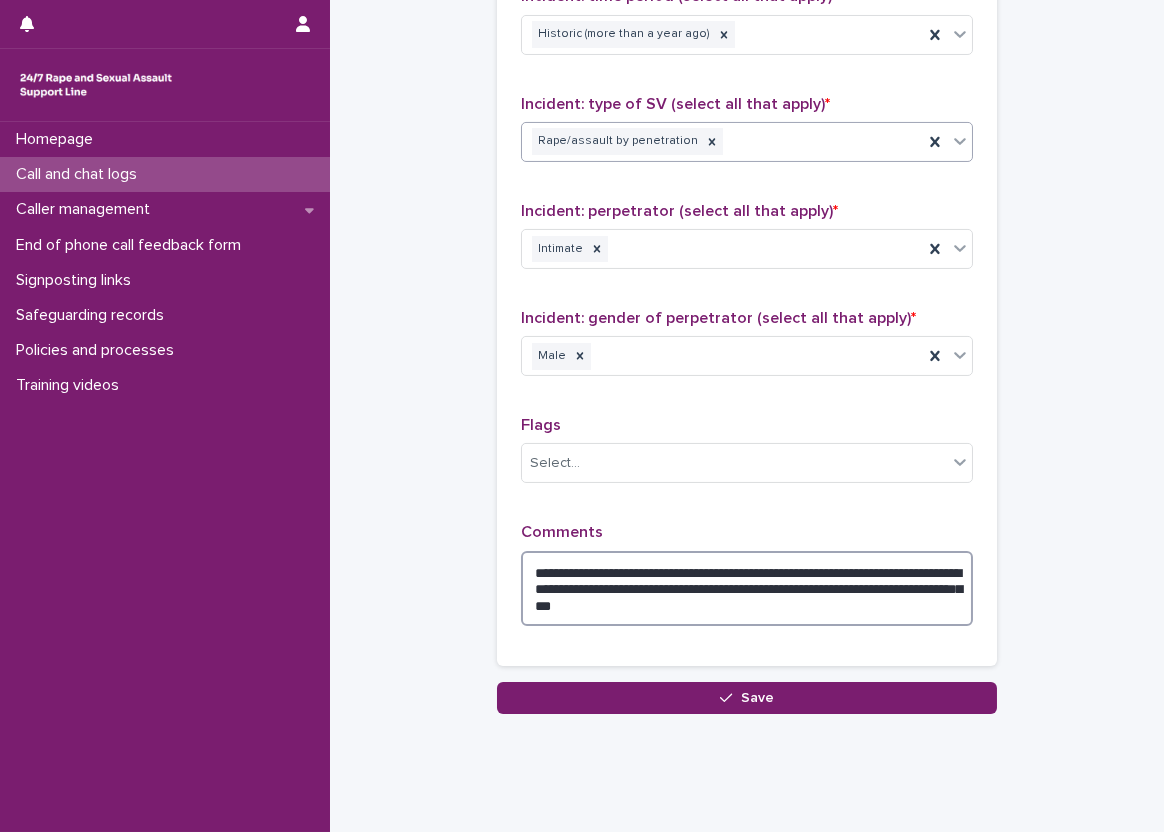 type on "**********" 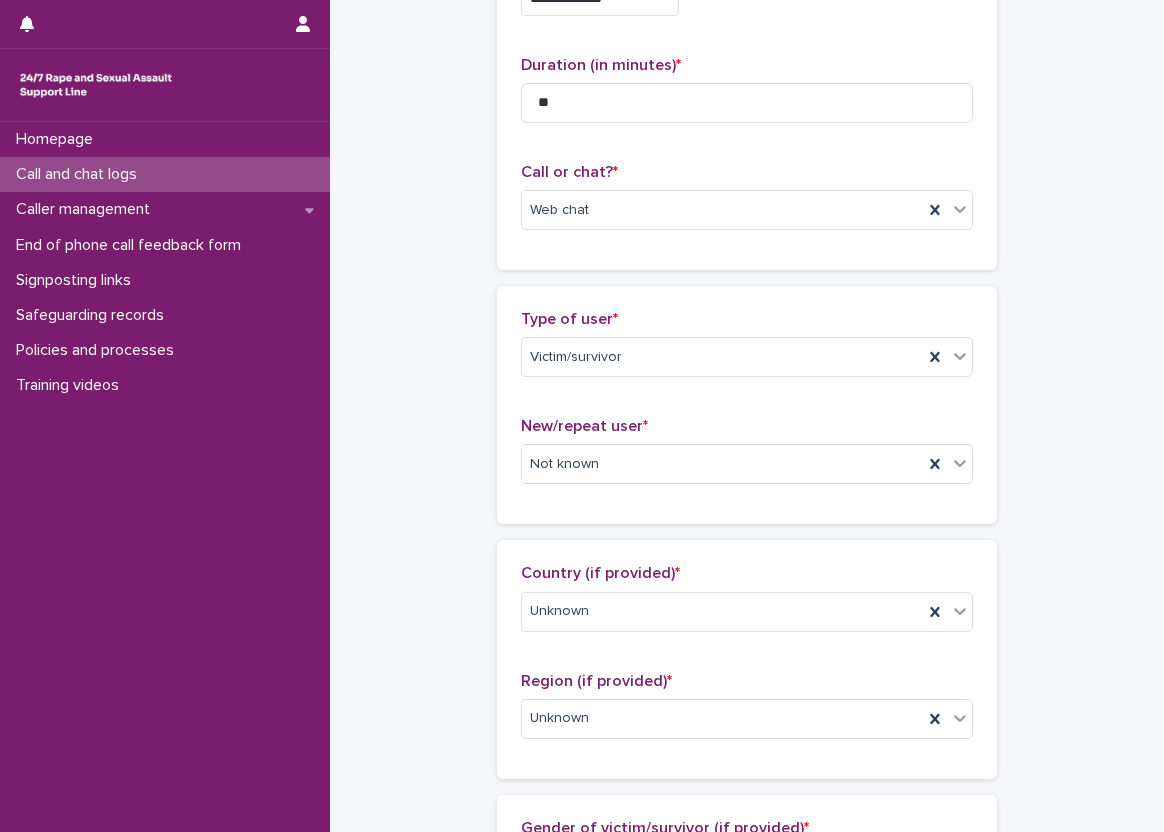 scroll, scrollTop: 0, scrollLeft: 0, axis: both 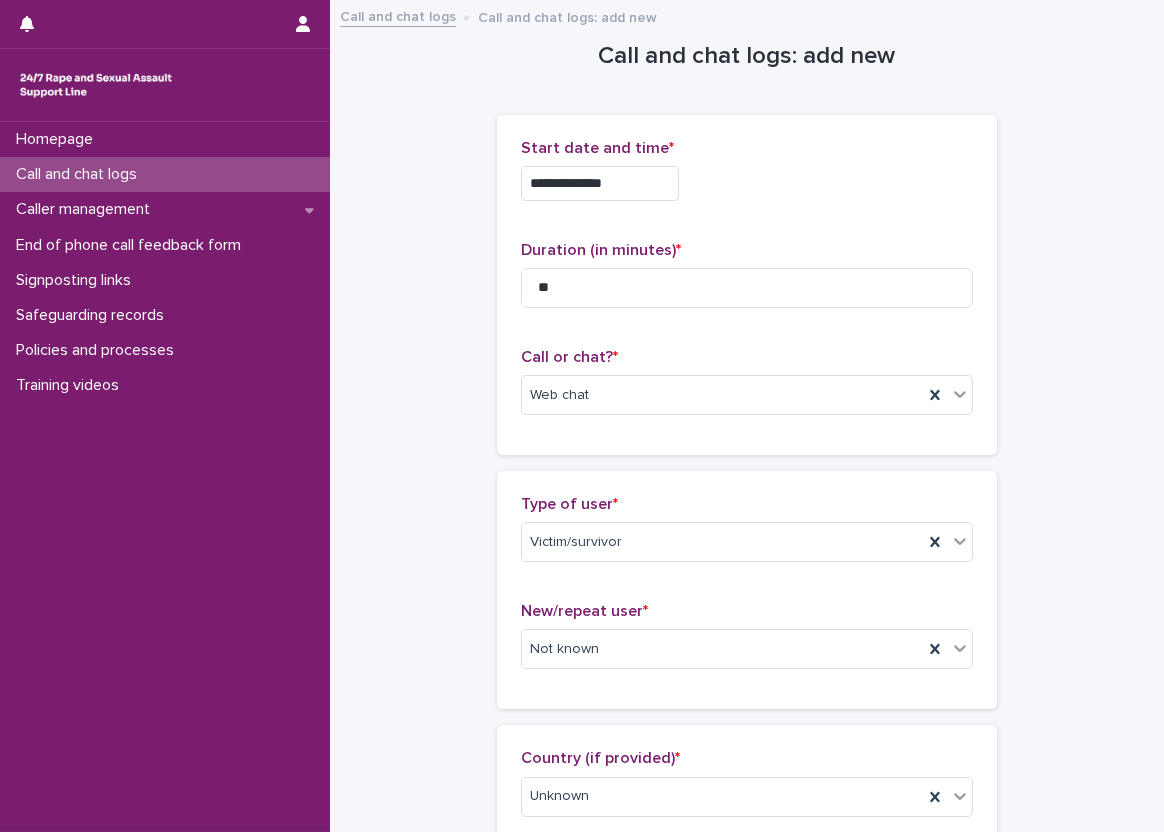 click on "**********" at bounding box center [747, 1101] 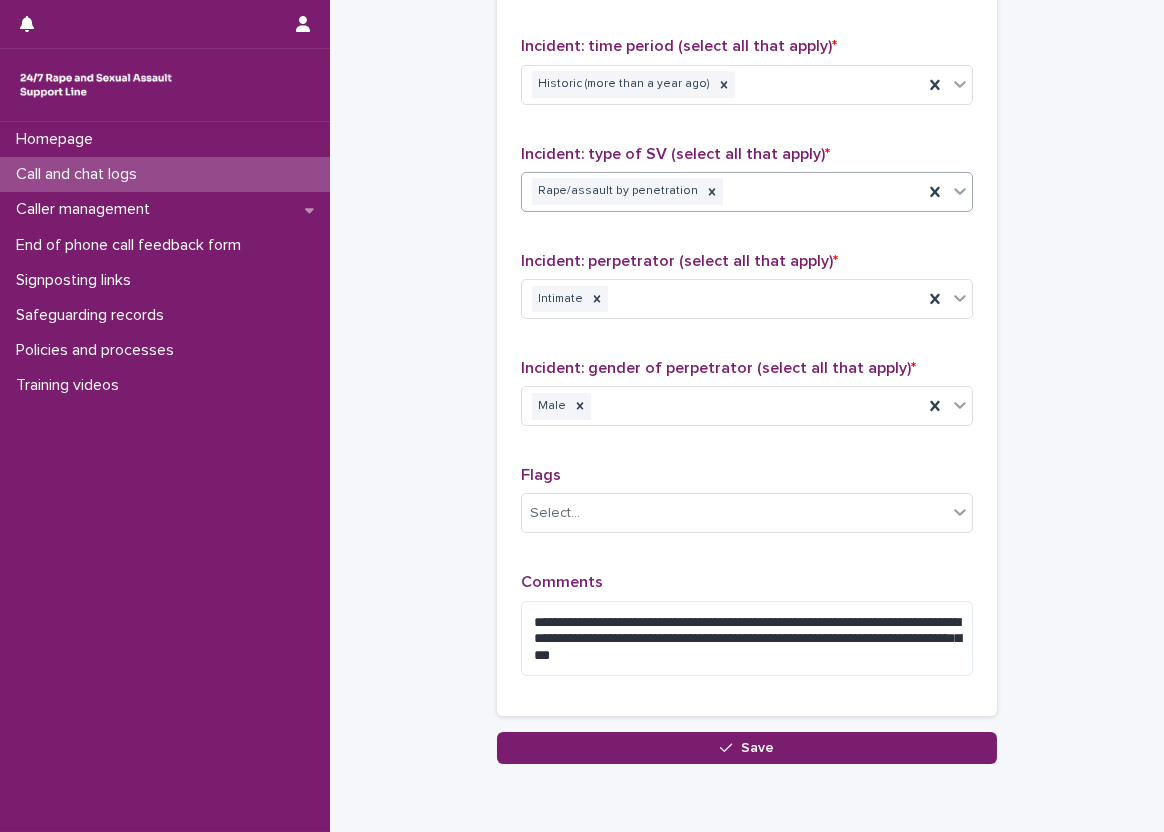 scroll, scrollTop: 1400, scrollLeft: 0, axis: vertical 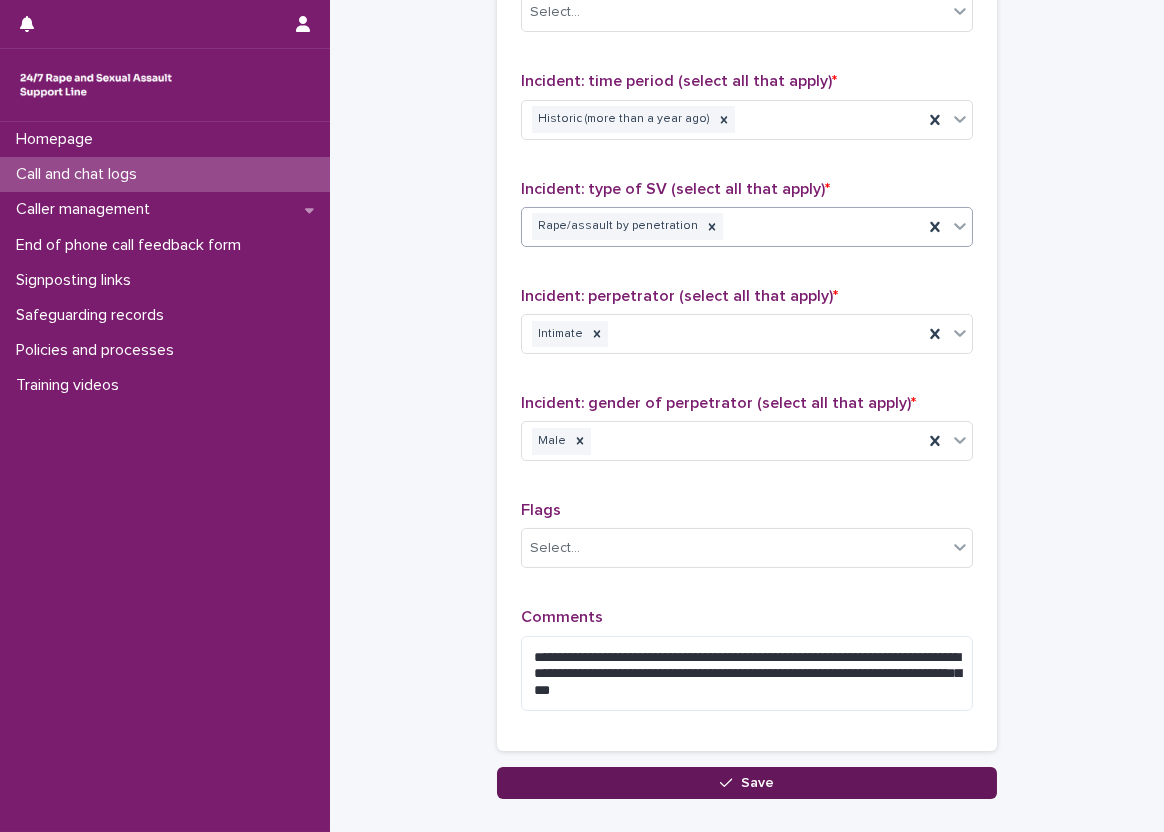 click on "Save" at bounding box center [747, 783] 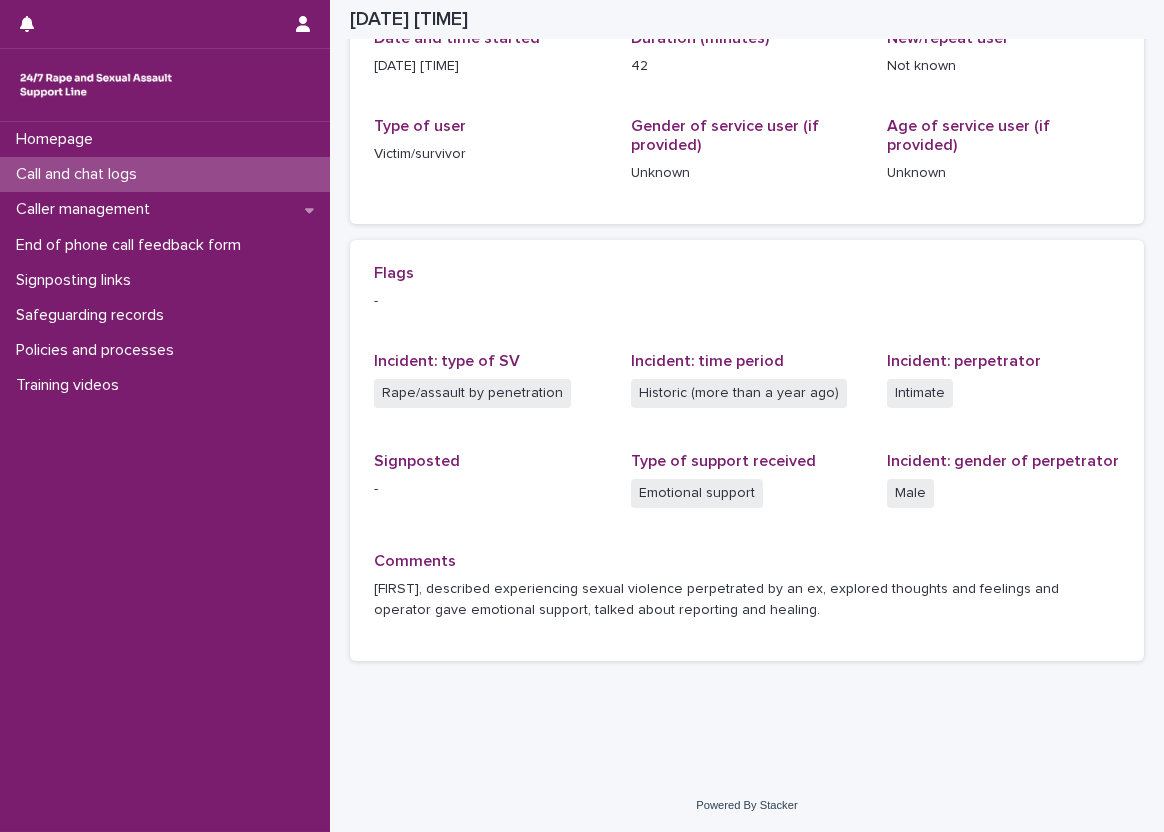 scroll, scrollTop: 169, scrollLeft: 0, axis: vertical 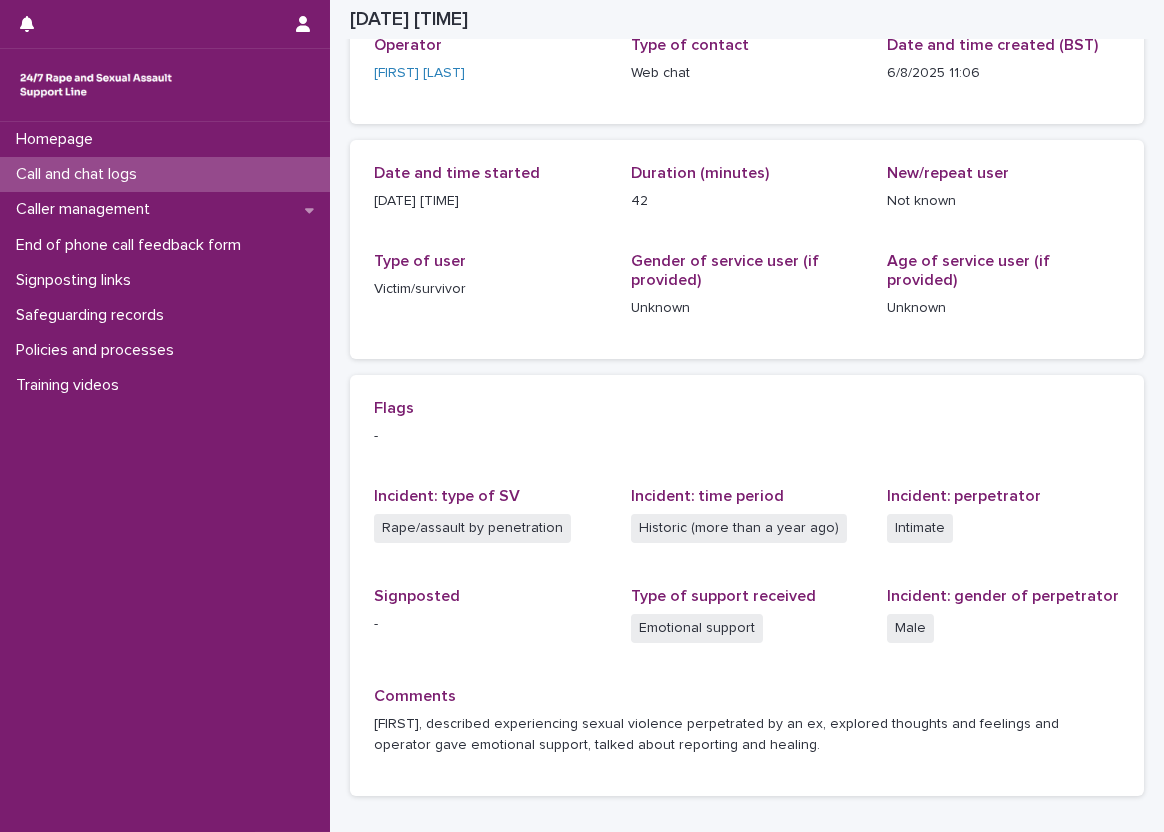 click on "Call and chat logs" at bounding box center (80, 174) 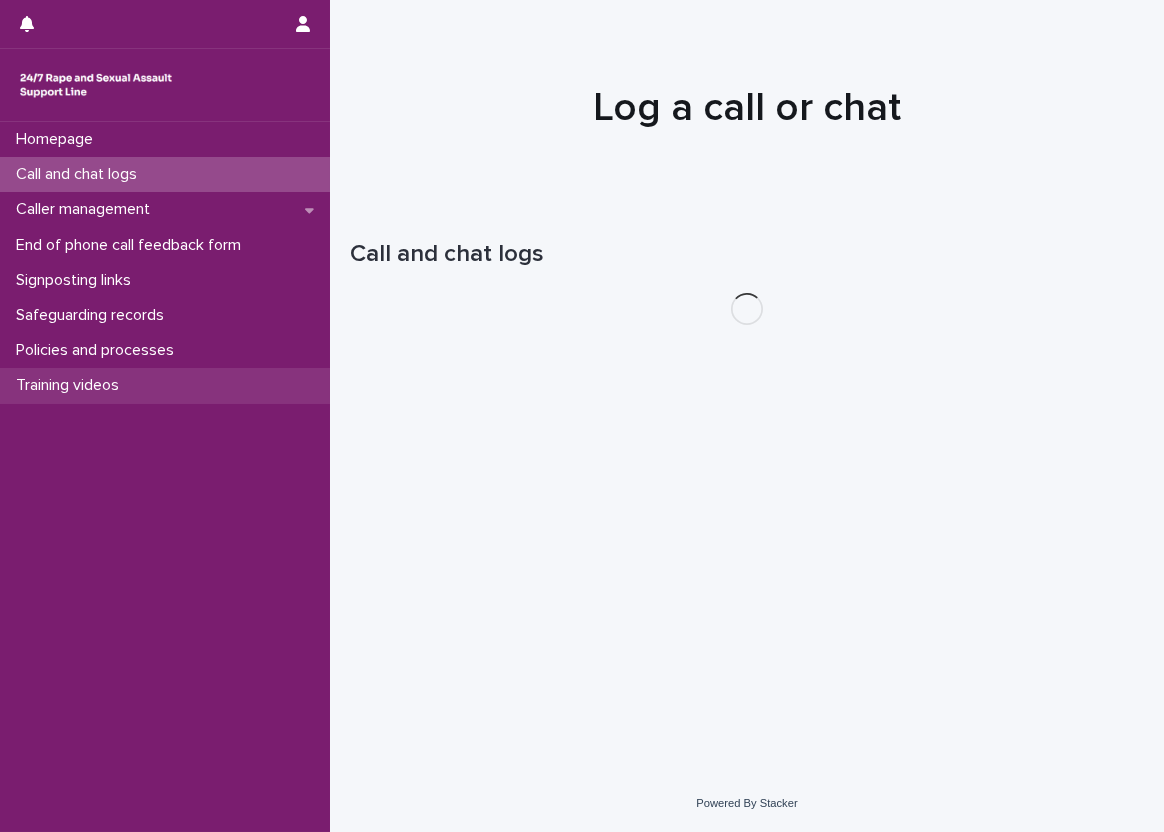 scroll, scrollTop: 0, scrollLeft: 0, axis: both 